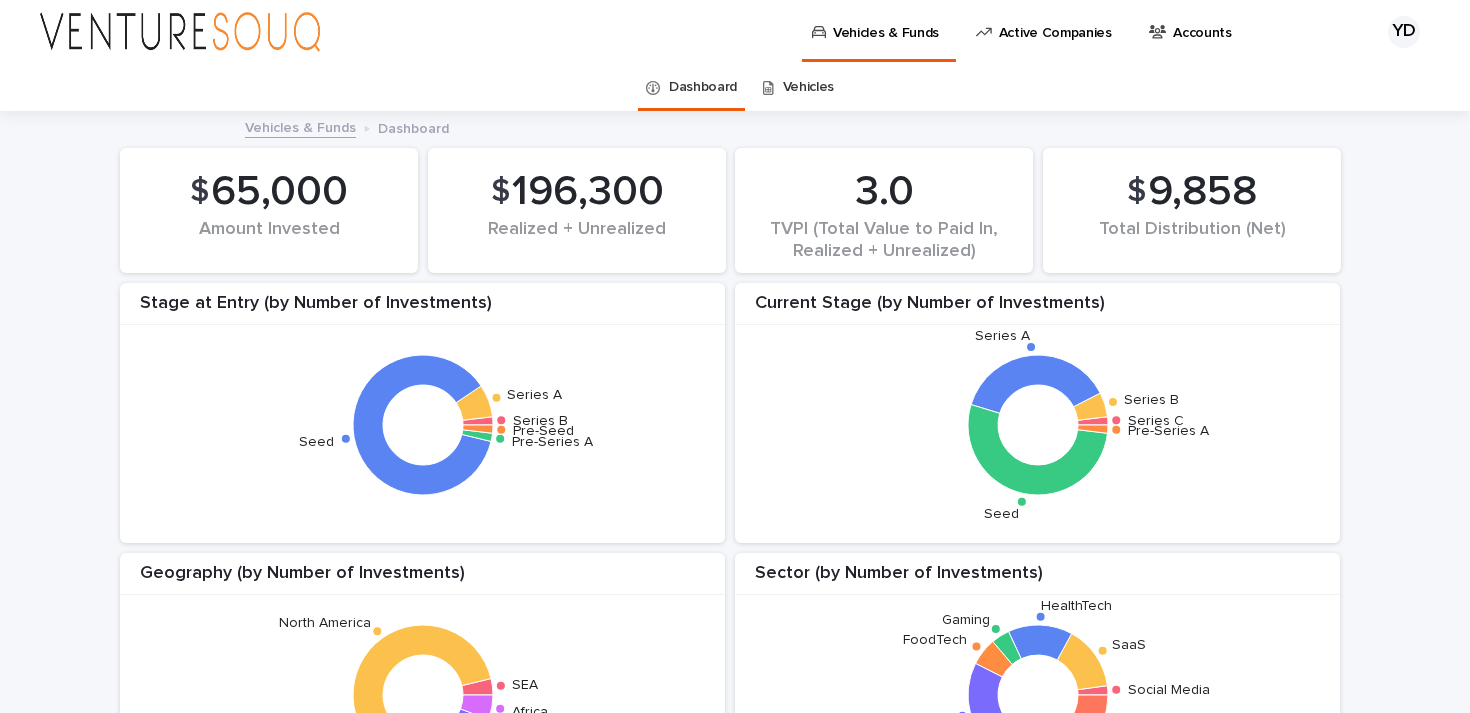 scroll, scrollTop: 0, scrollLeft: 0, axis: both 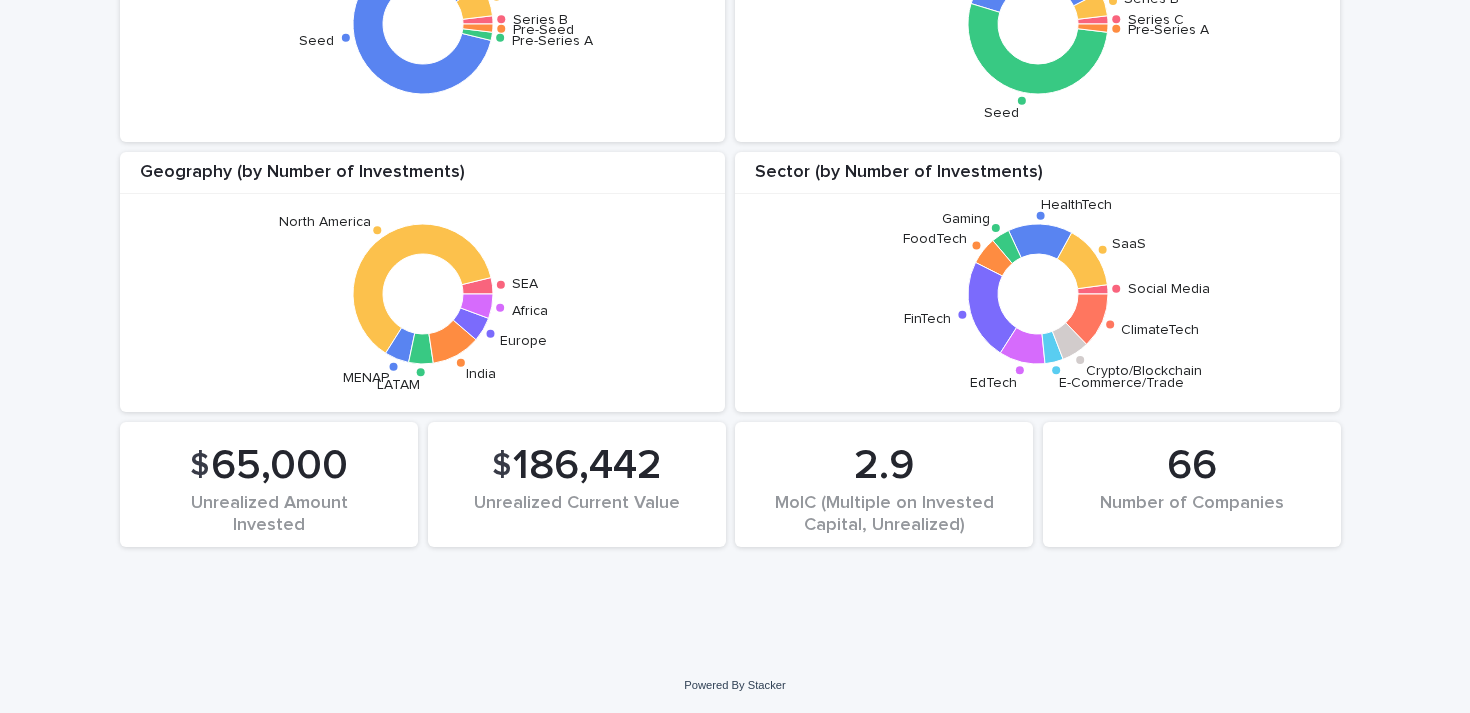 click on "186,442" at bounding box center (587, 466) 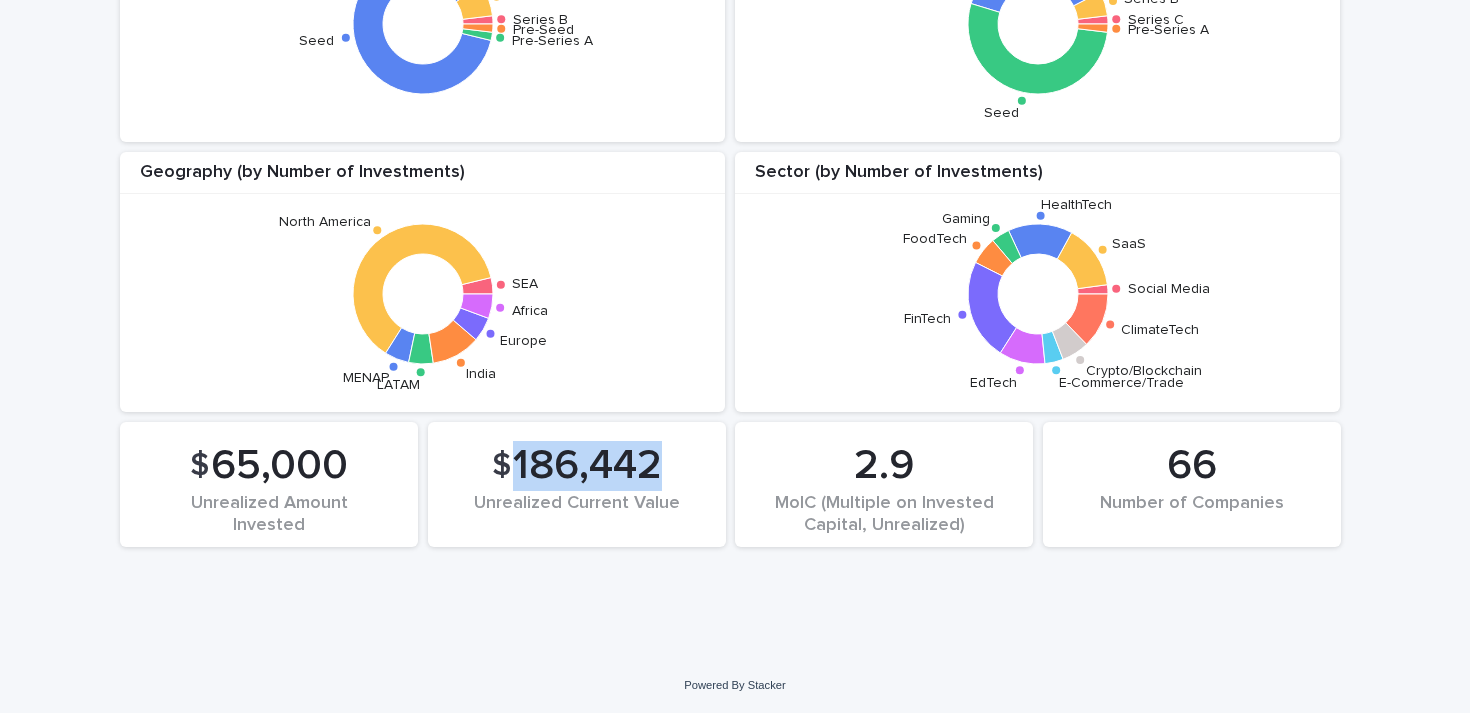 click on "186,442" at bounding box center [587, 466] 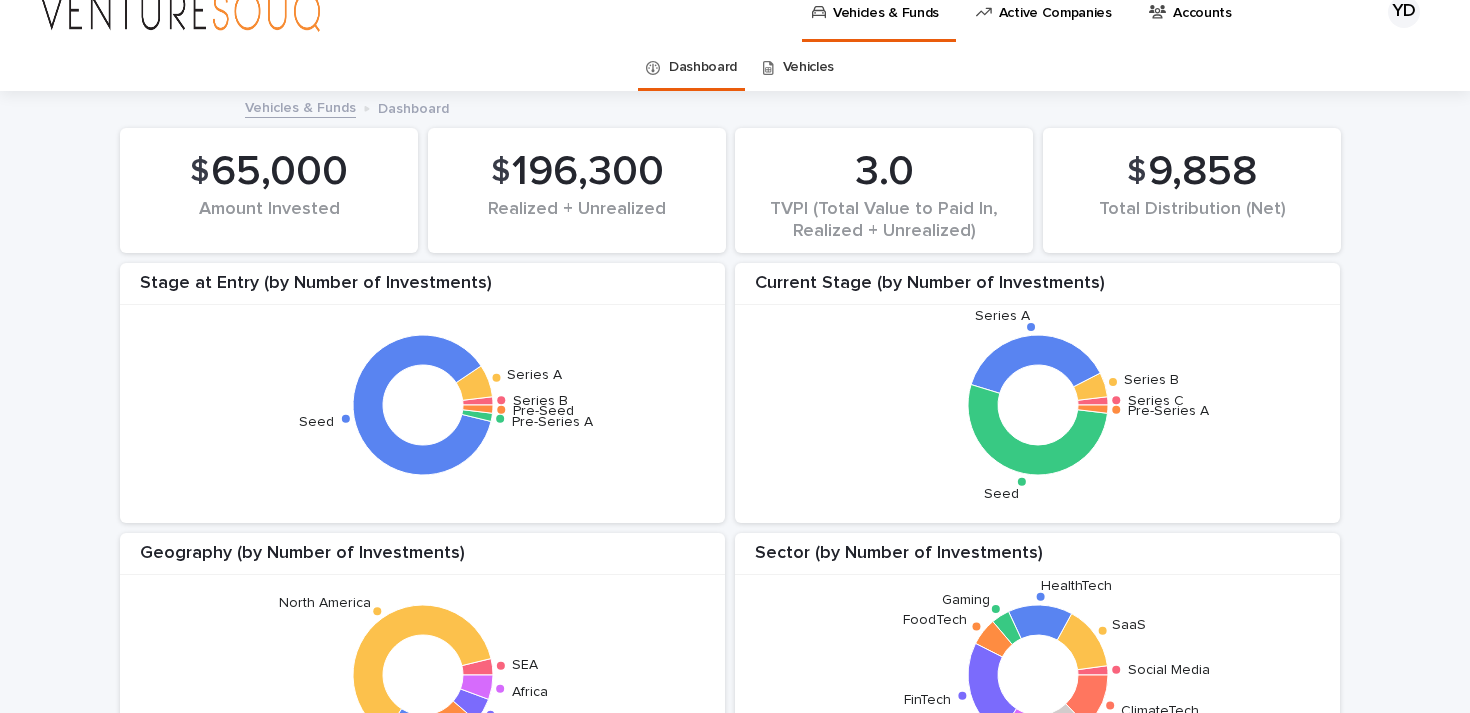 scroll, scrollTop: 0, scrollLeft: 0, axis: both 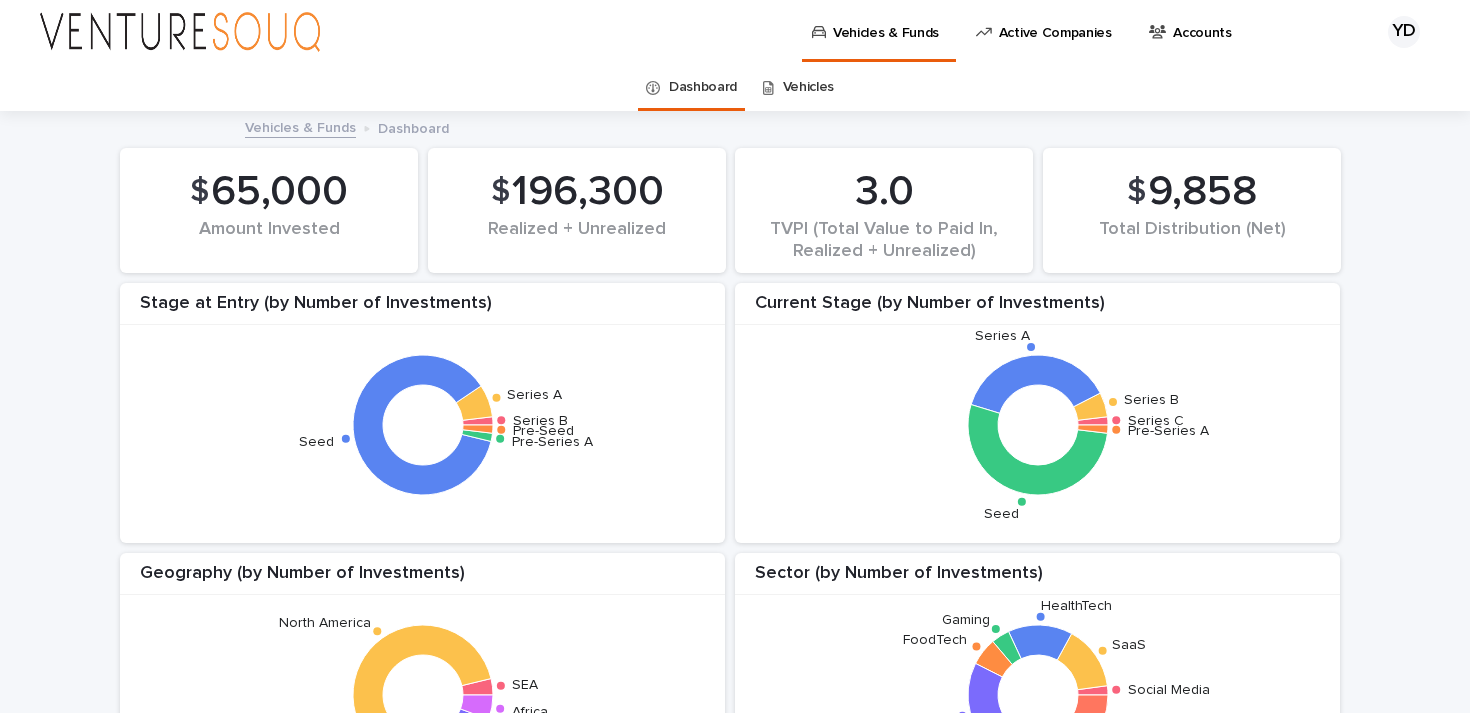 click on "Vehicles" at bounding box center (809, 87) 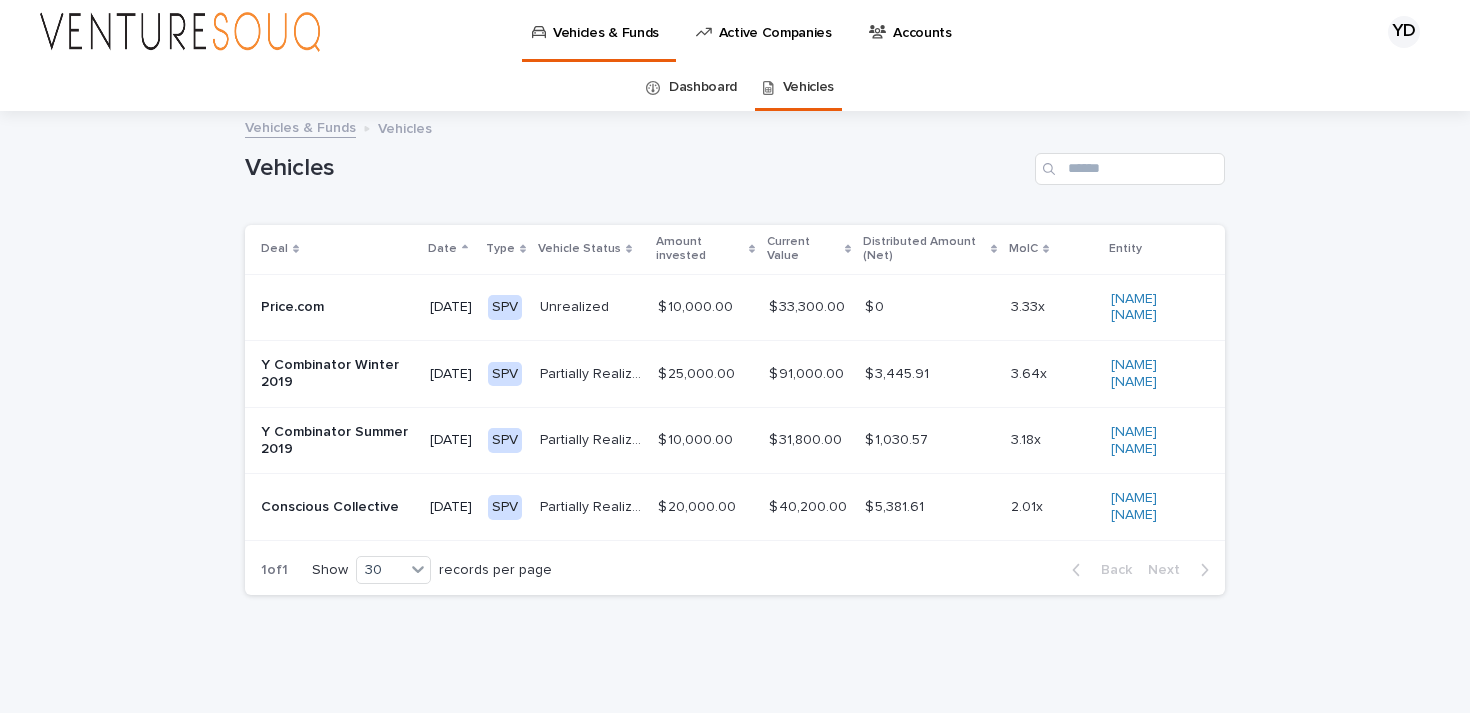 click on "Active Companies" at bounding box center (775, 21) 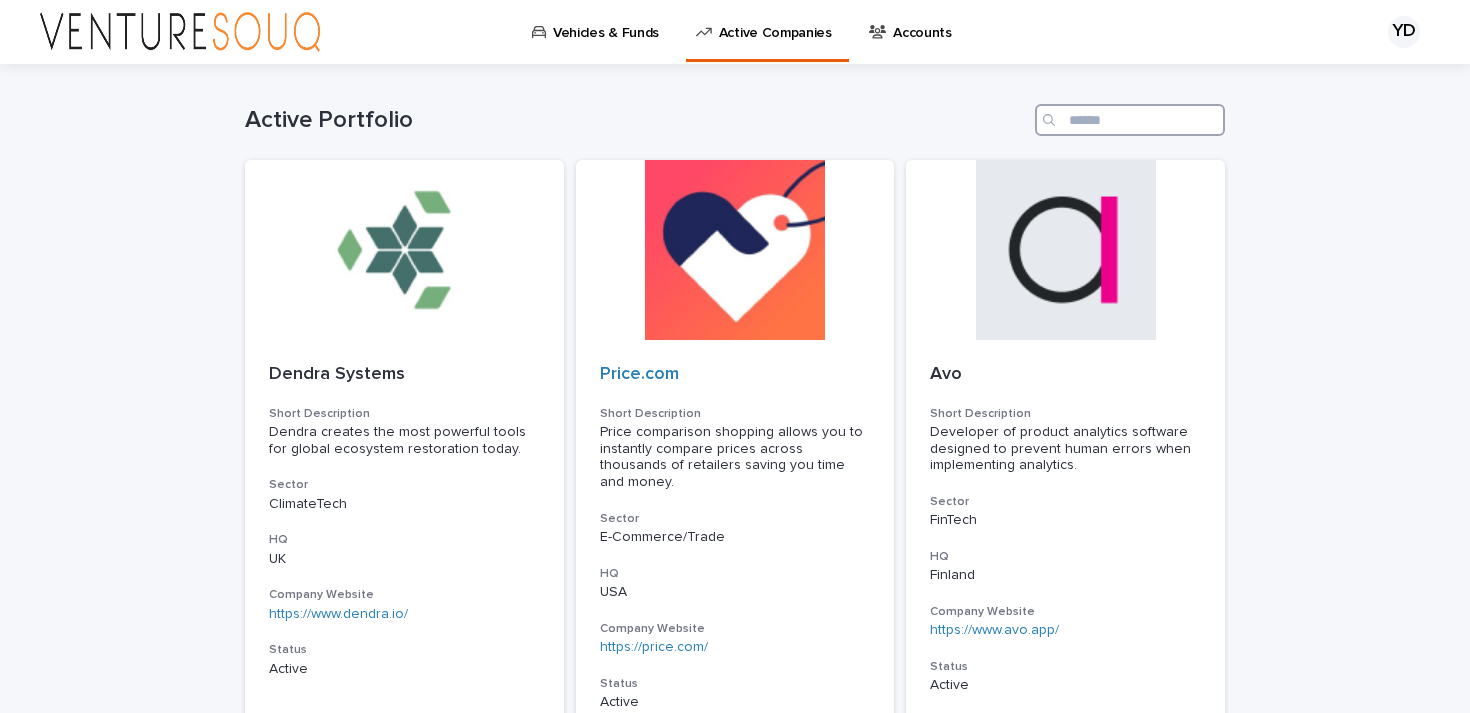 click at bounding box center [1130, 120] 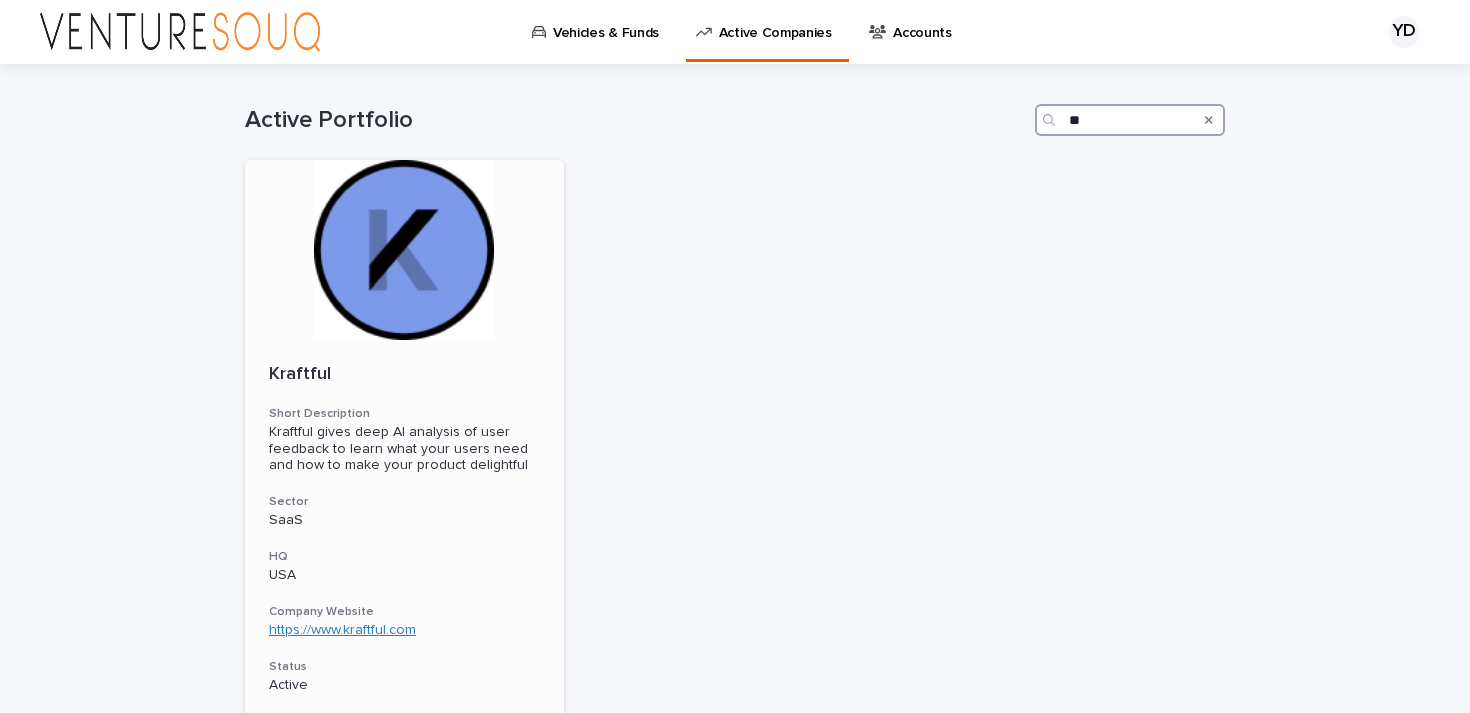 type on "**" 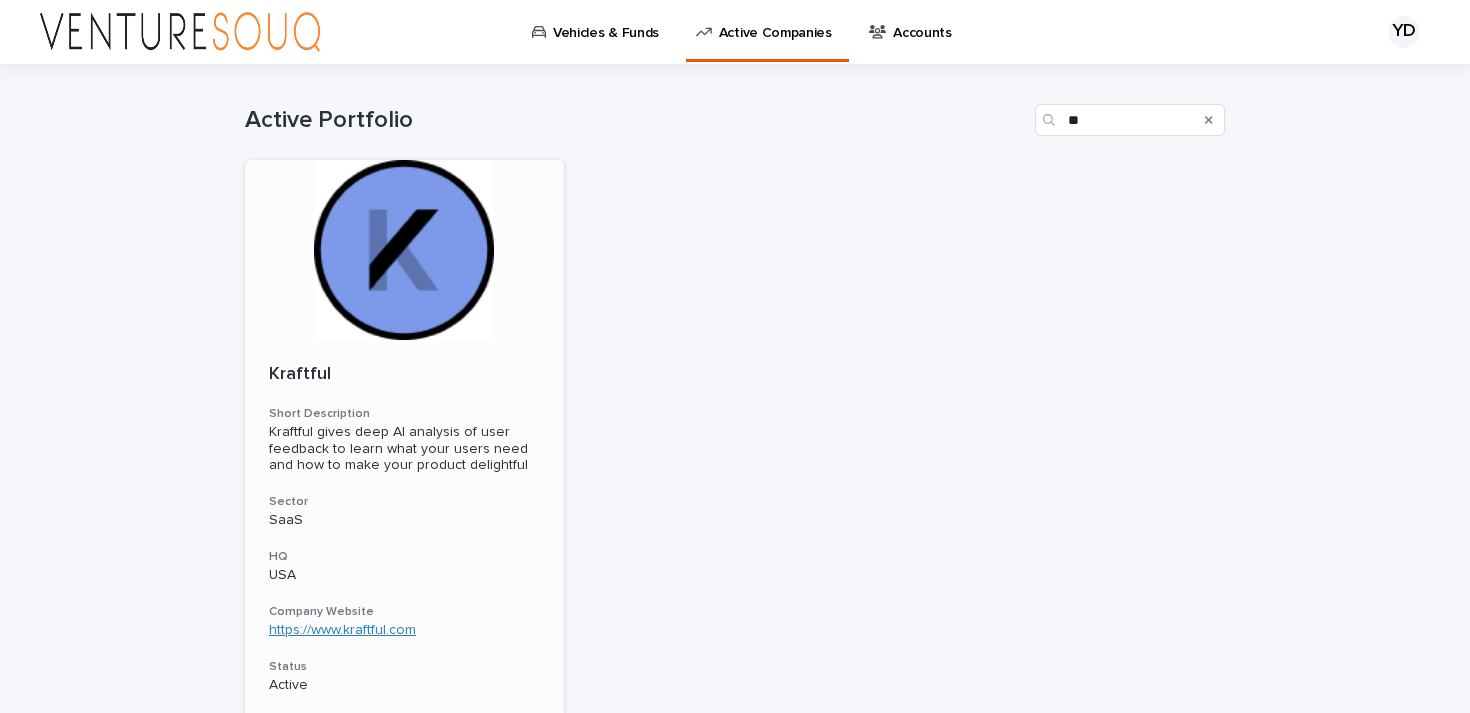 click on "https://www.kraftful.com" at bounding box center [342, 630] 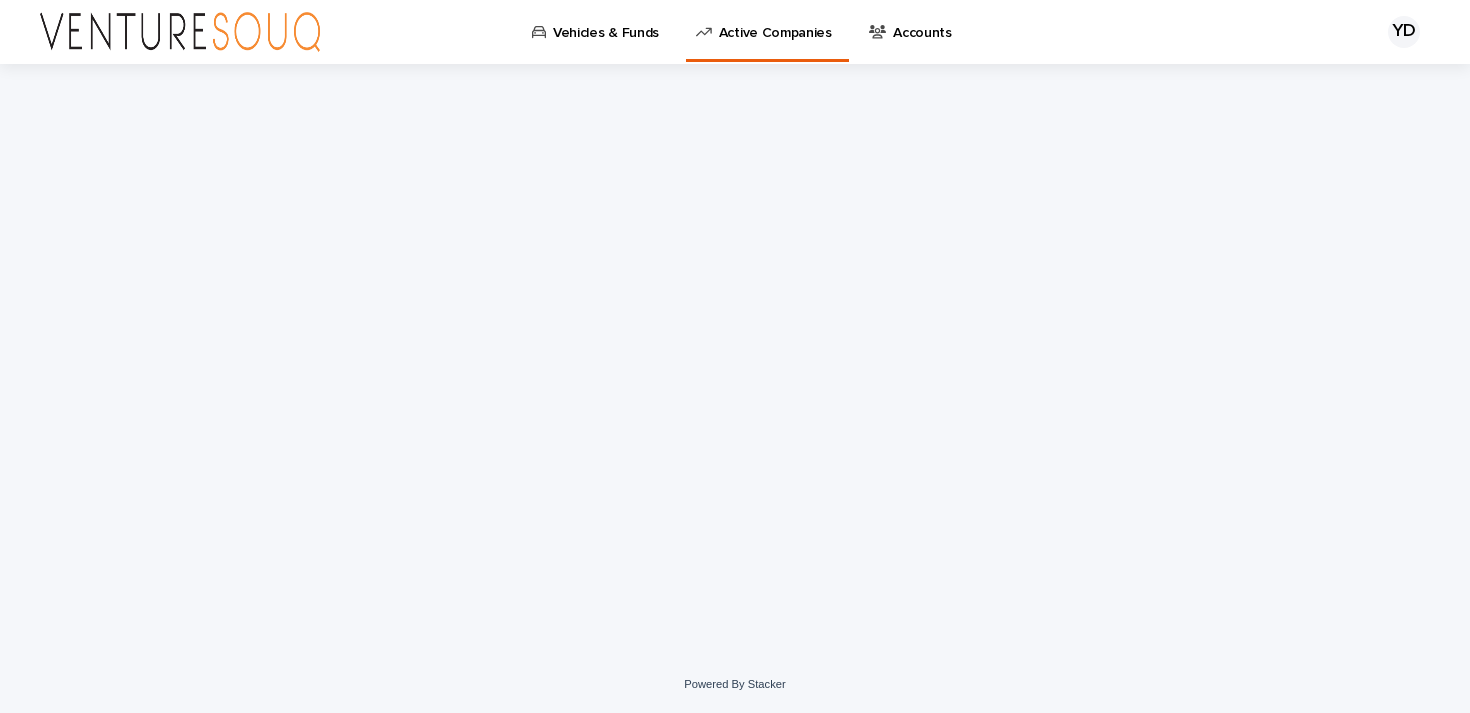 scroll, scrollTop: 0, scrollLeft: 0, axis: both 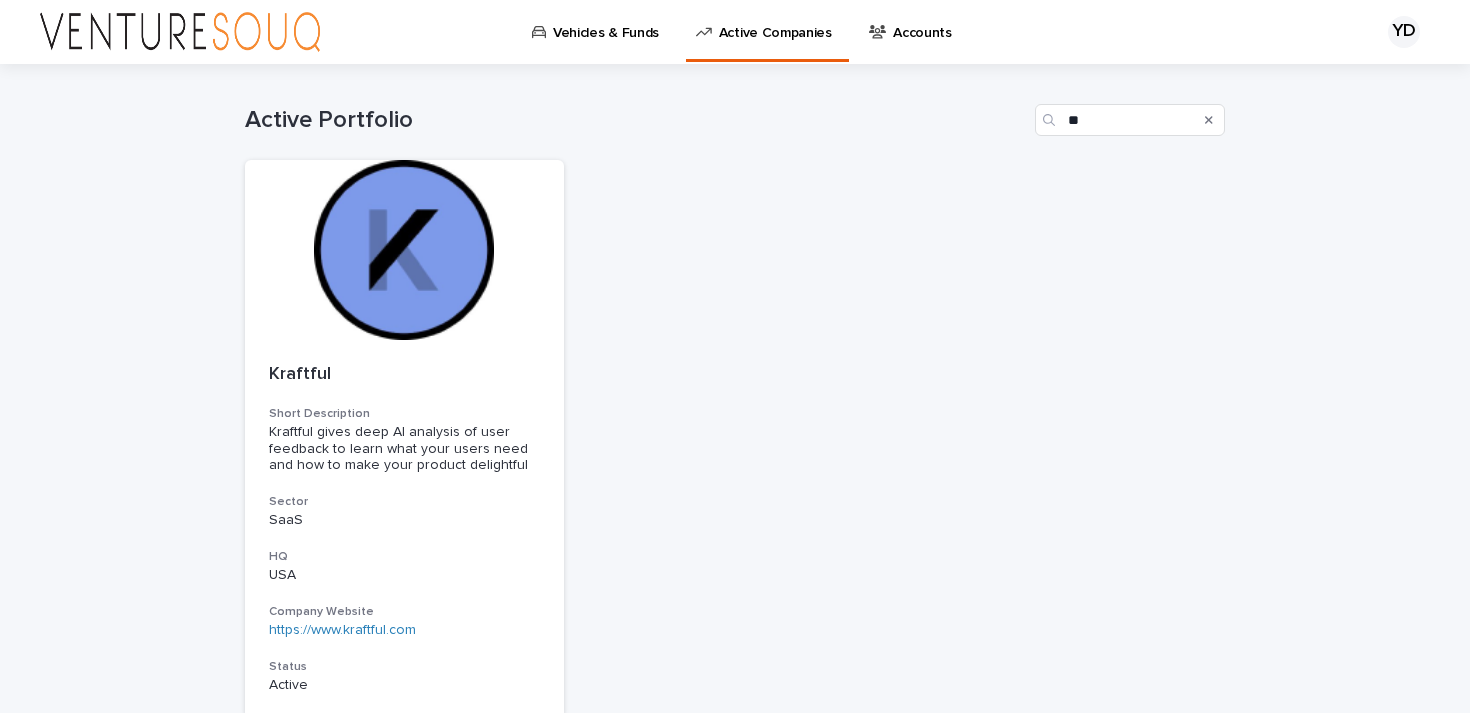 click on "Vehicles & Funds" at bounding box center [606, 21] 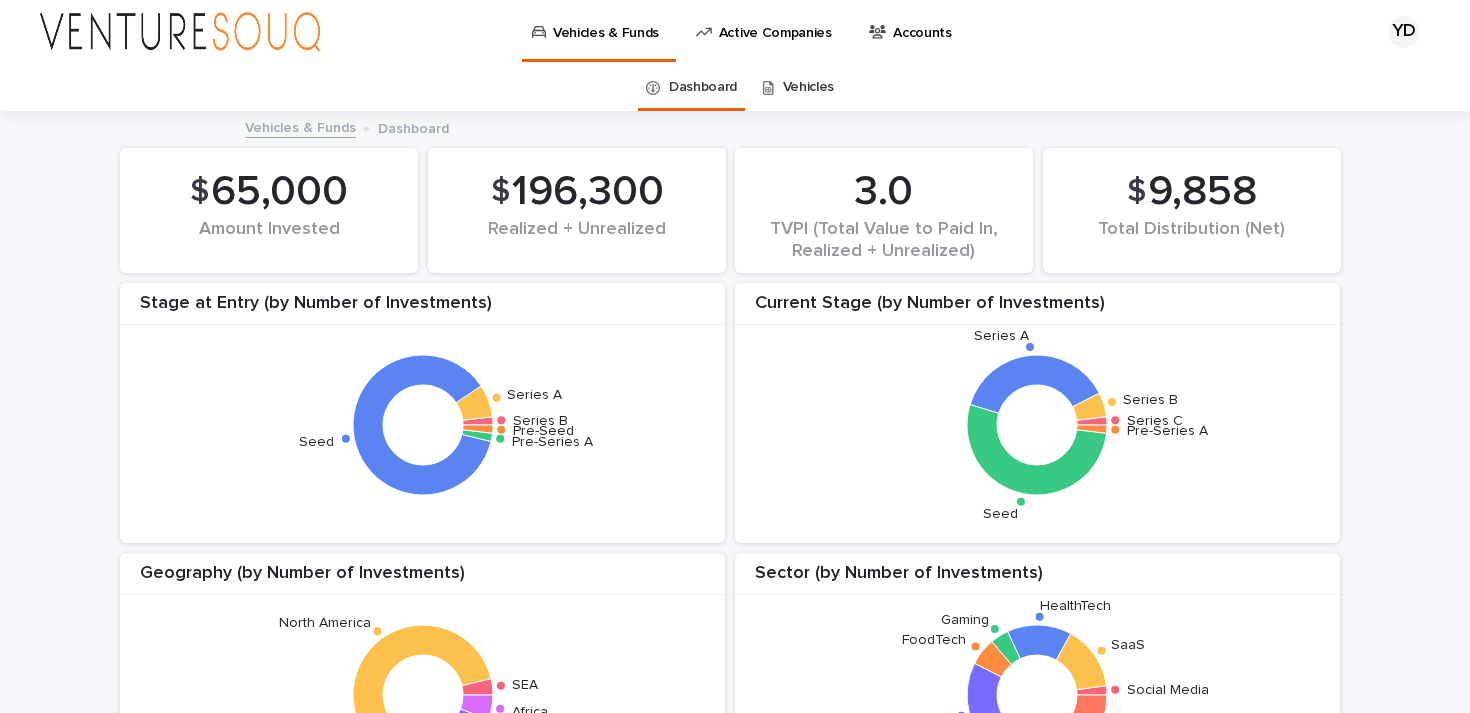 click on "9,858" at bounding box center [1202, 192] 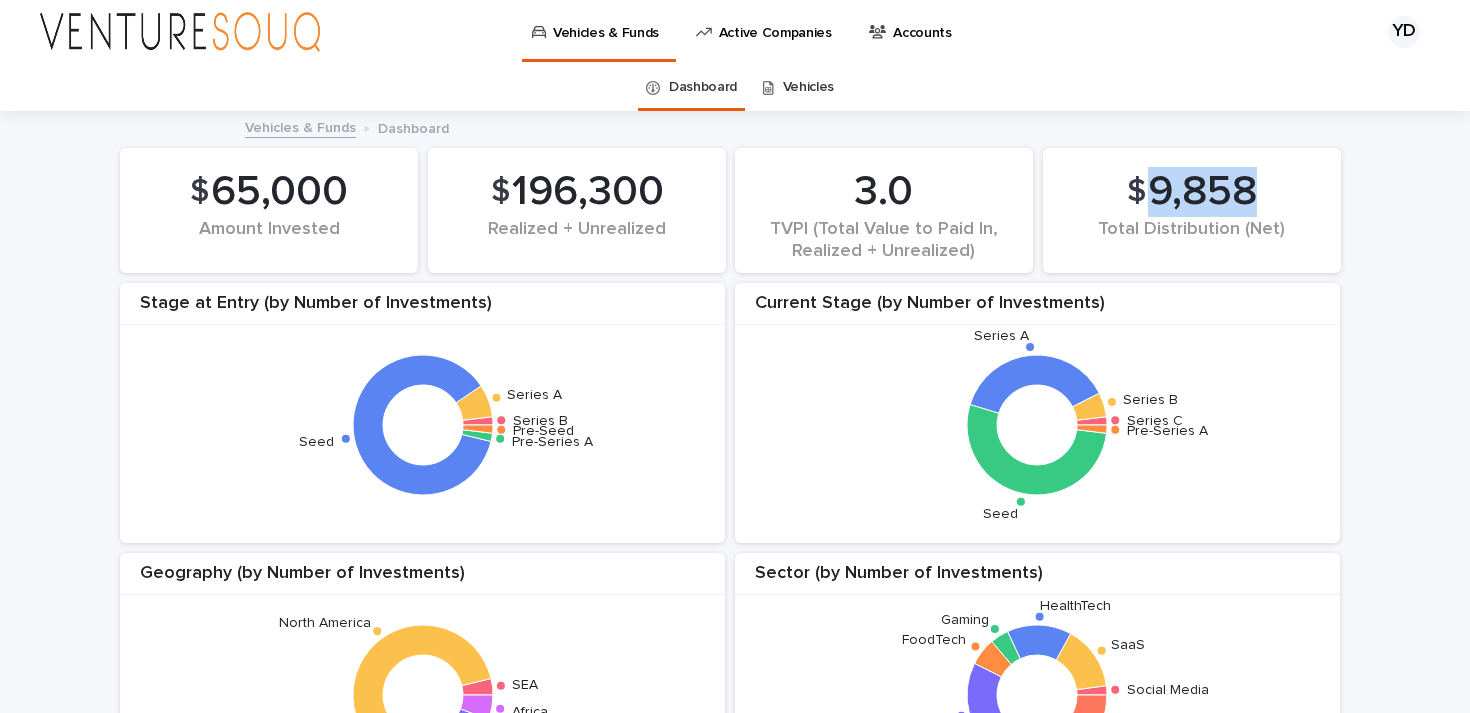 click on "9,858" at bounding box center (1202, 192) 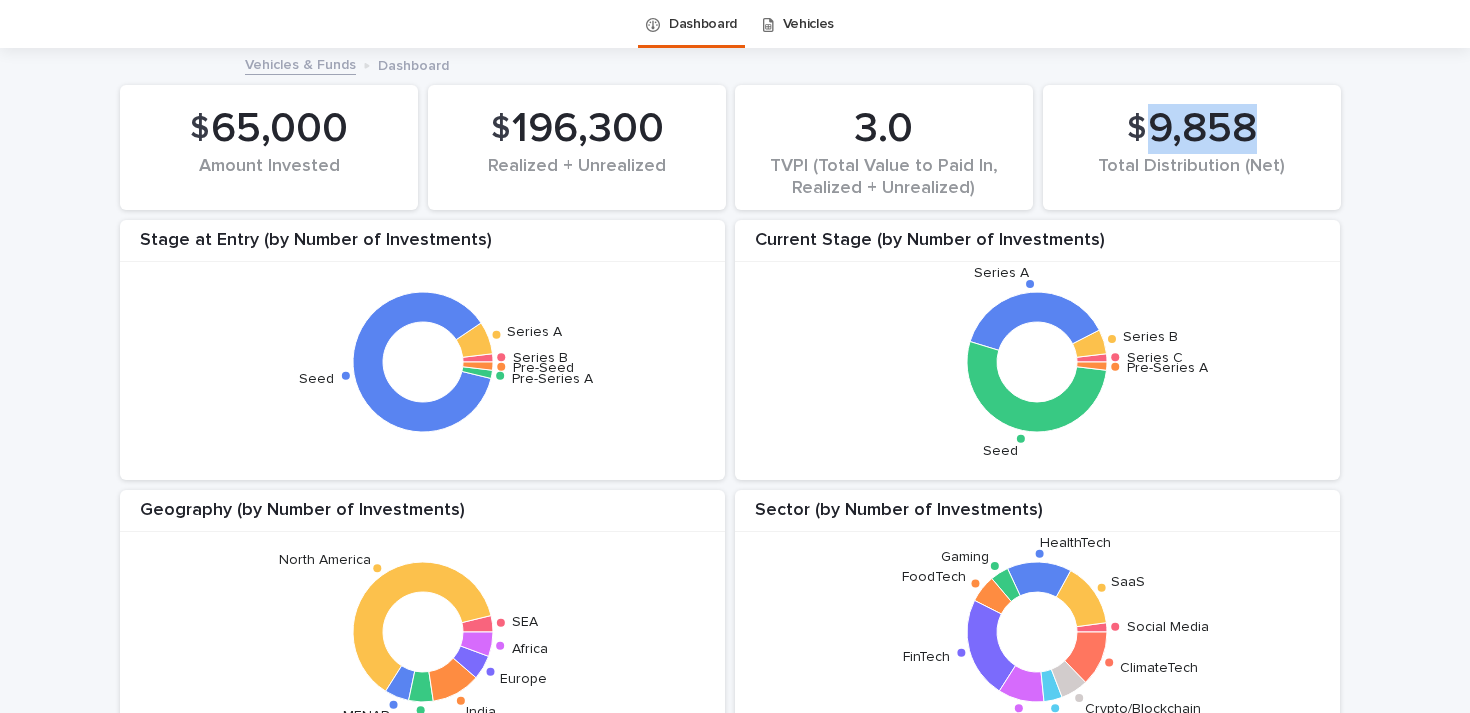 scroll, scrollTop: 0, scrollLeft: 0, axis: both 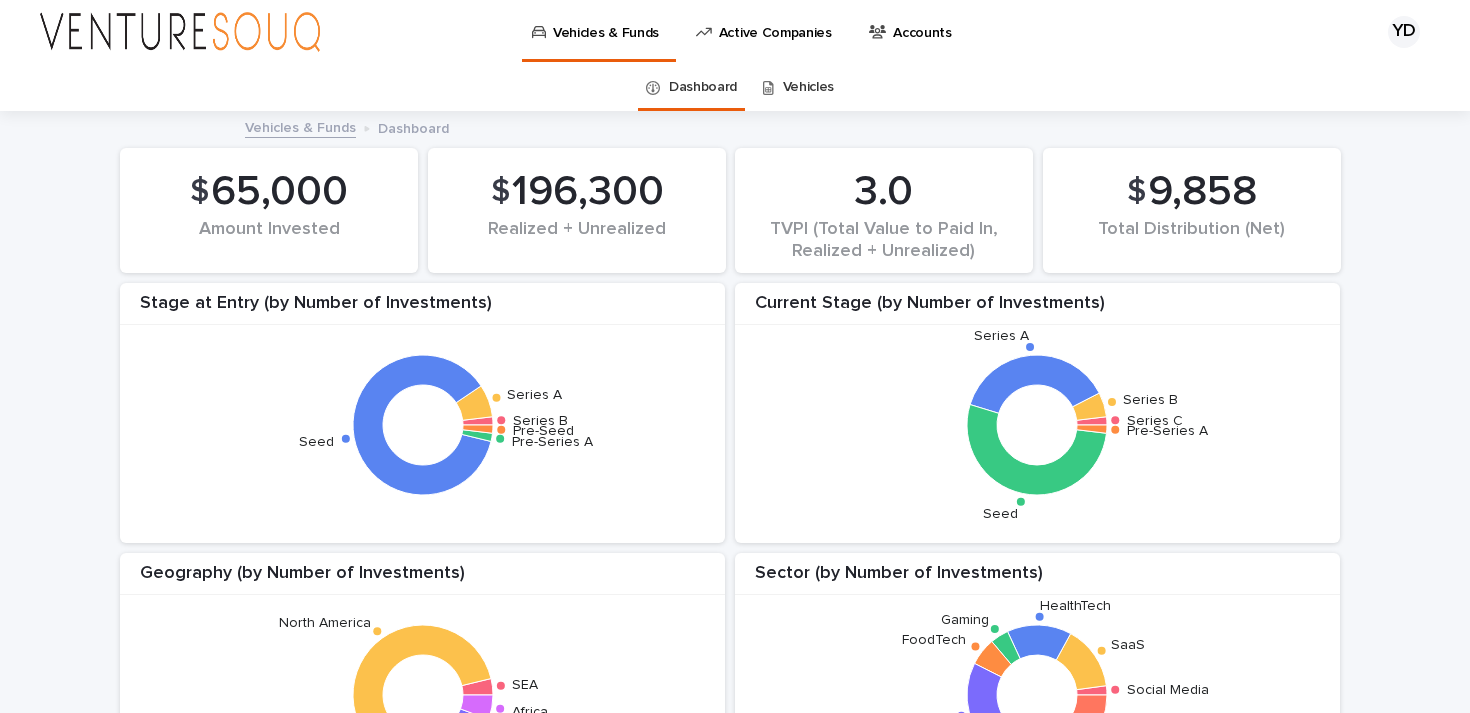 click on "196,300" at bounding box center [588, 192] 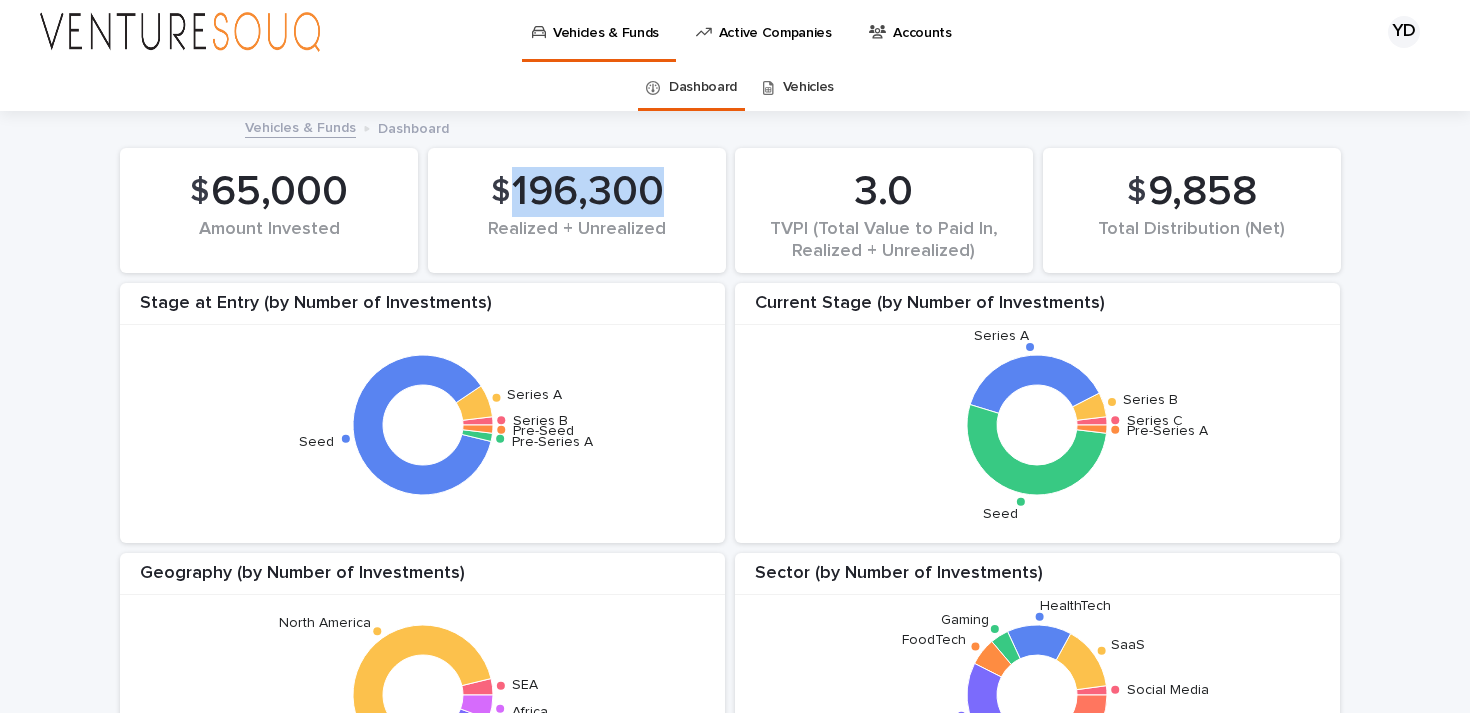 click on "196,300" at bounding box center (588, 192) 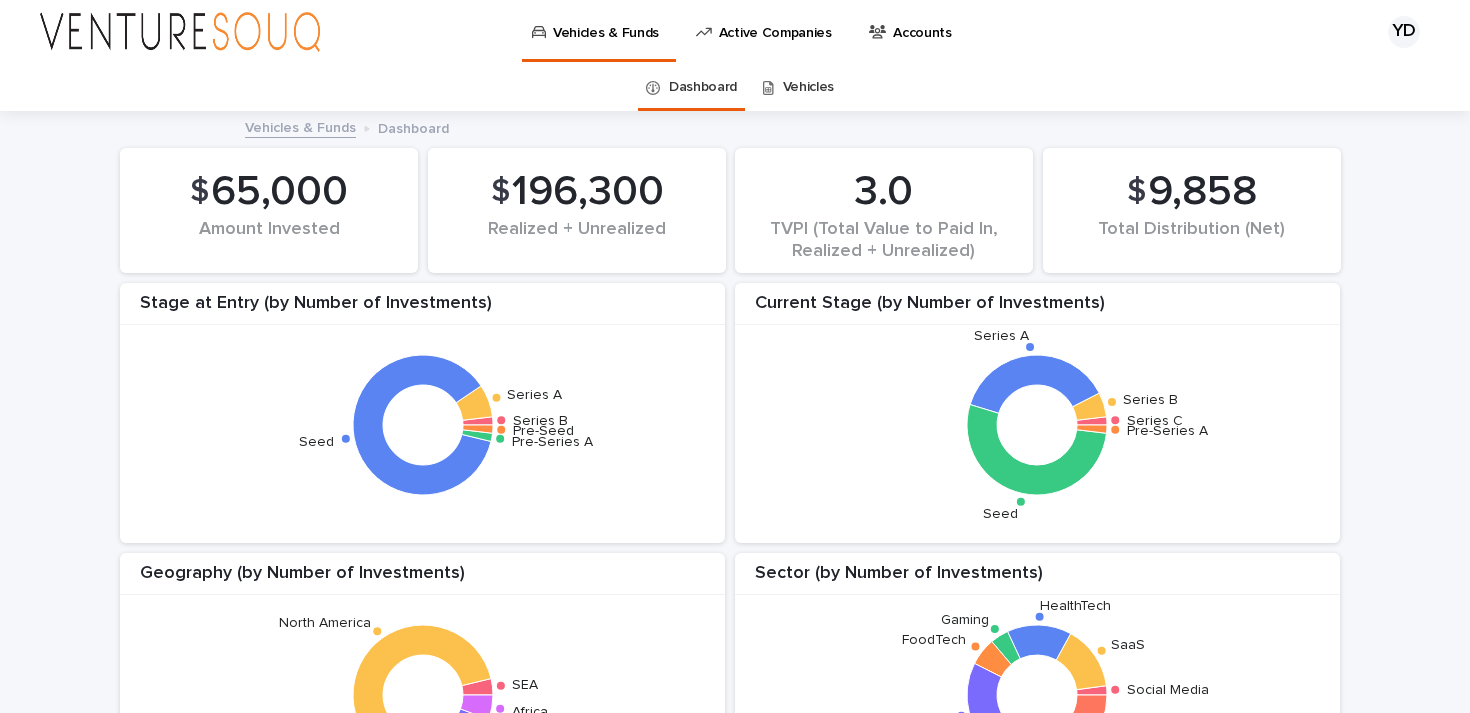 click on "65,000" at bounding box center (279, 192) 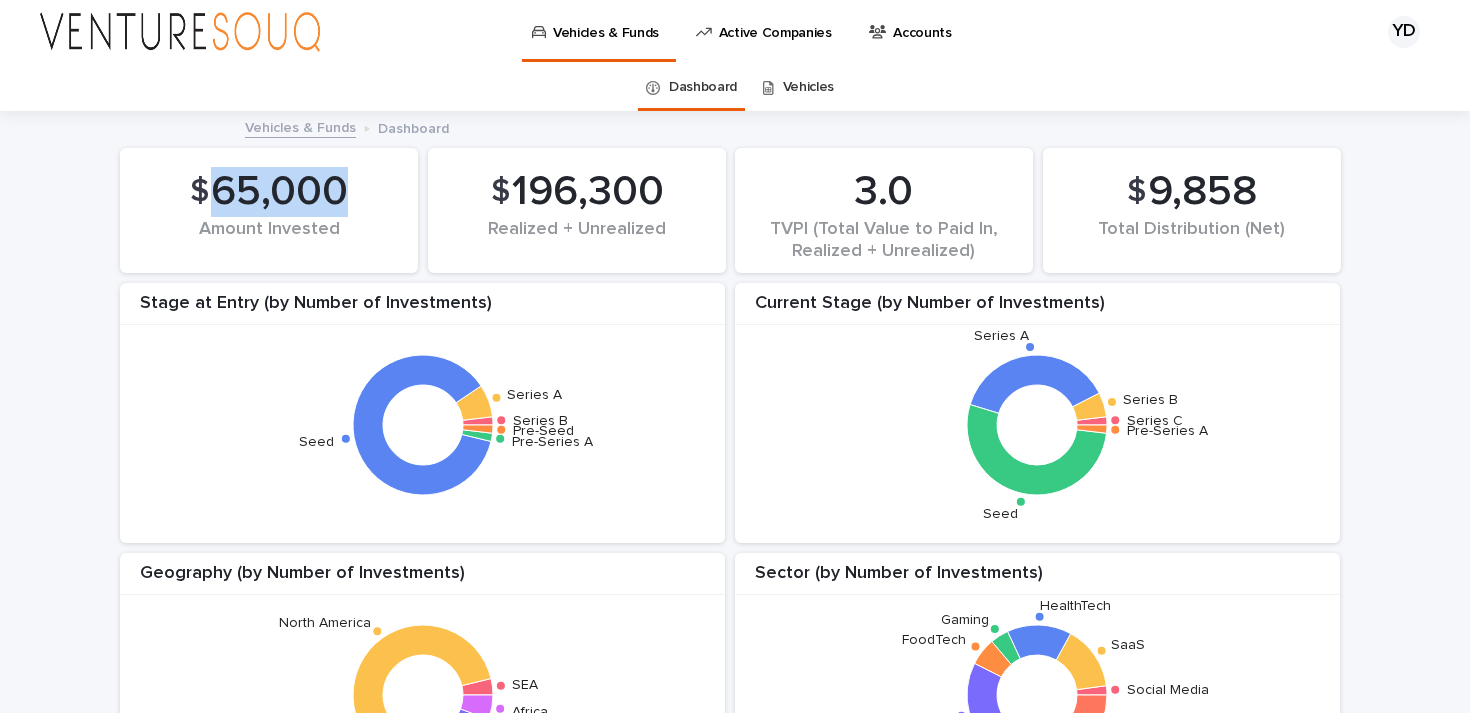 click on "65,000" at bounding box center (279, 192) 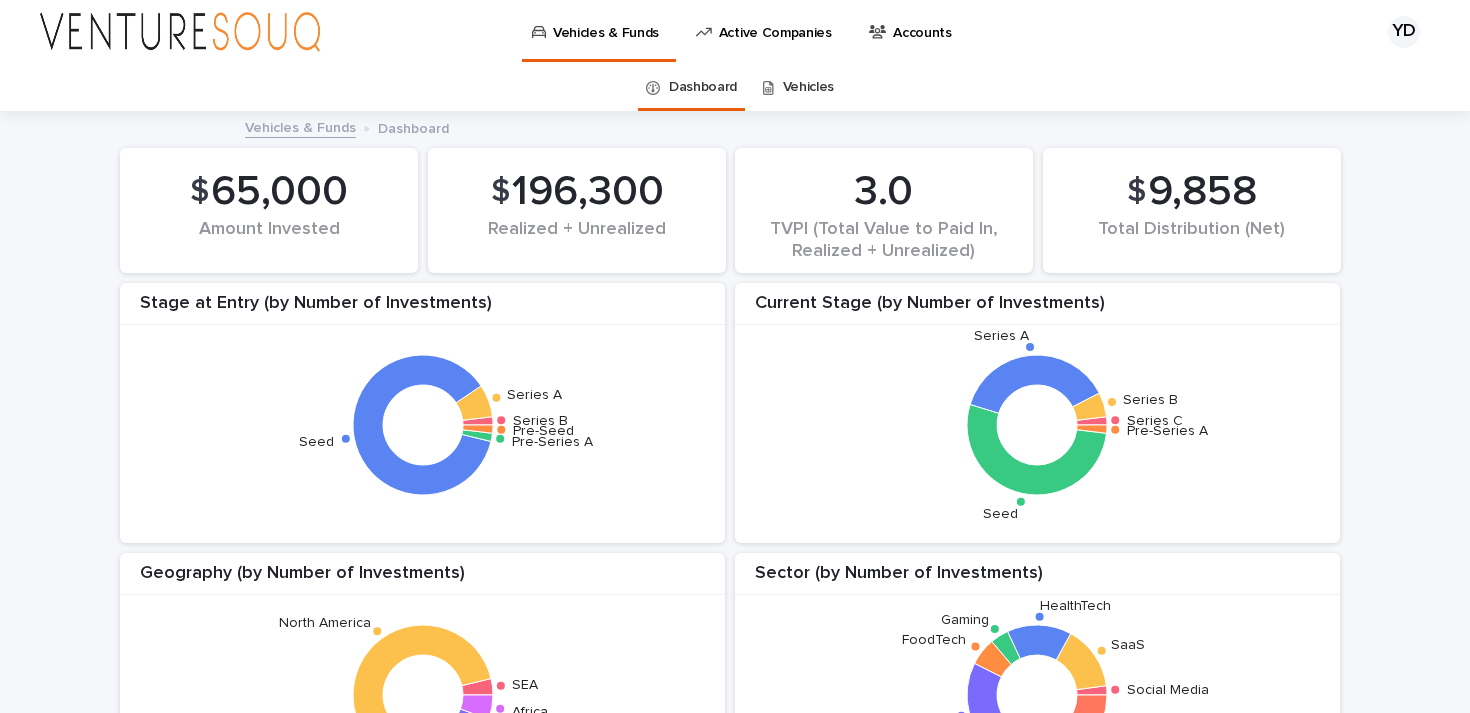 click on "Dashboard" at bounding box center (413, 127) 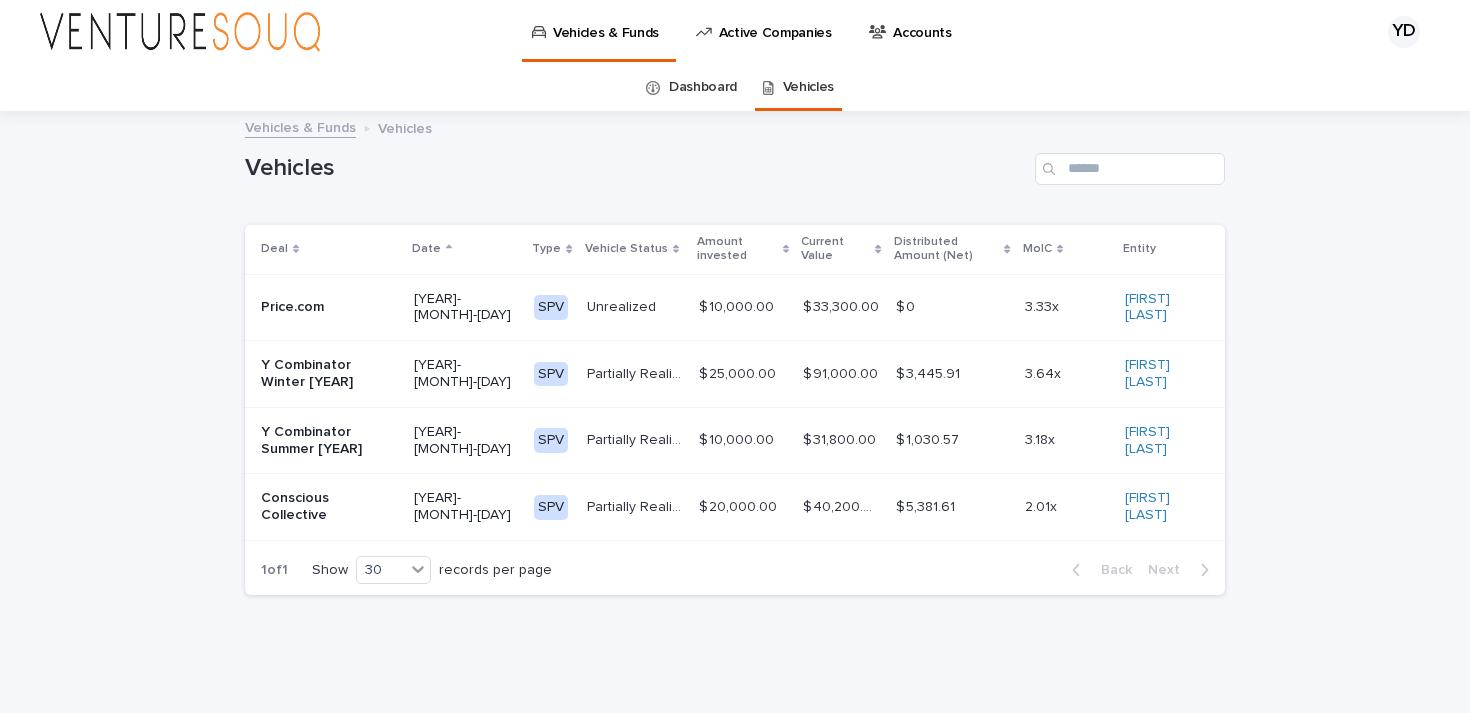click on "2.01x 2.01x" at bounding box center (1067, 507) 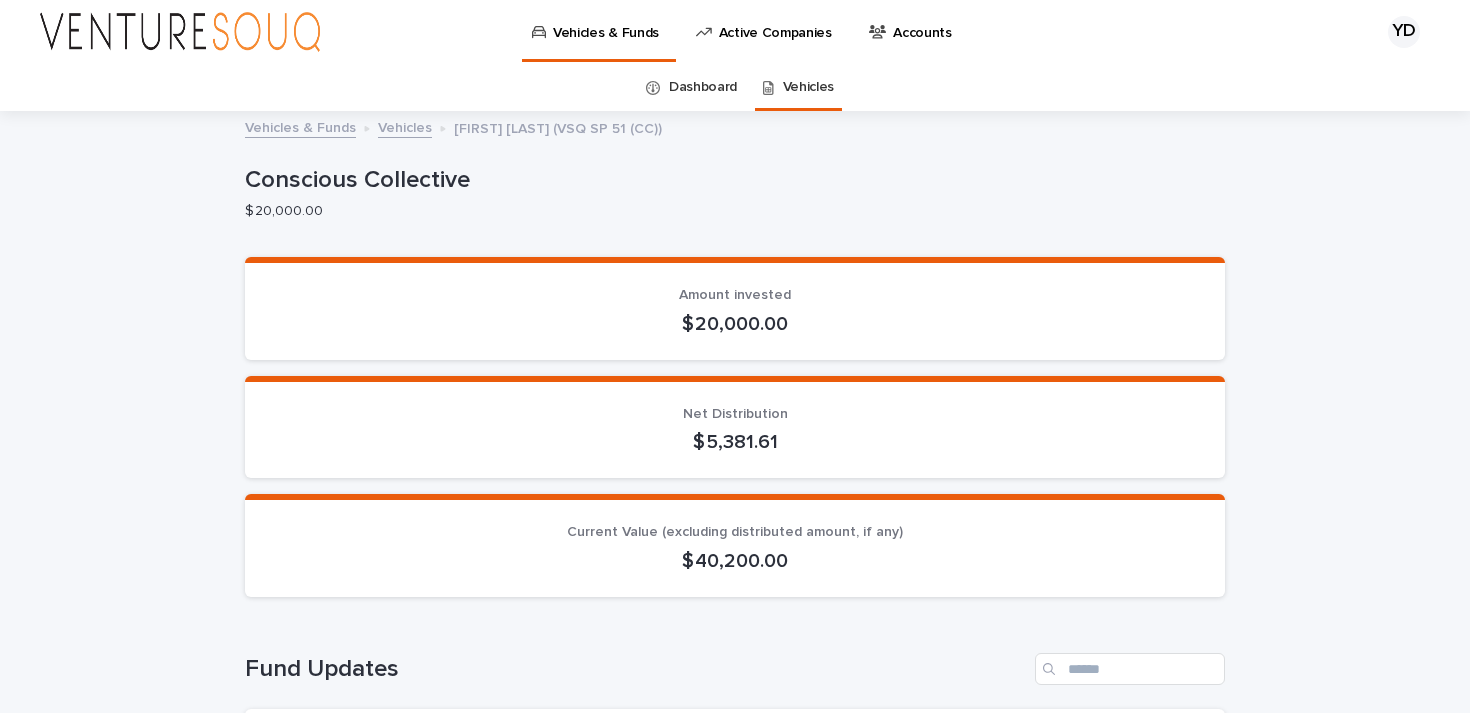 click on "Net Distribution $ [AMOUNT]" at bounding box center (735, 427) 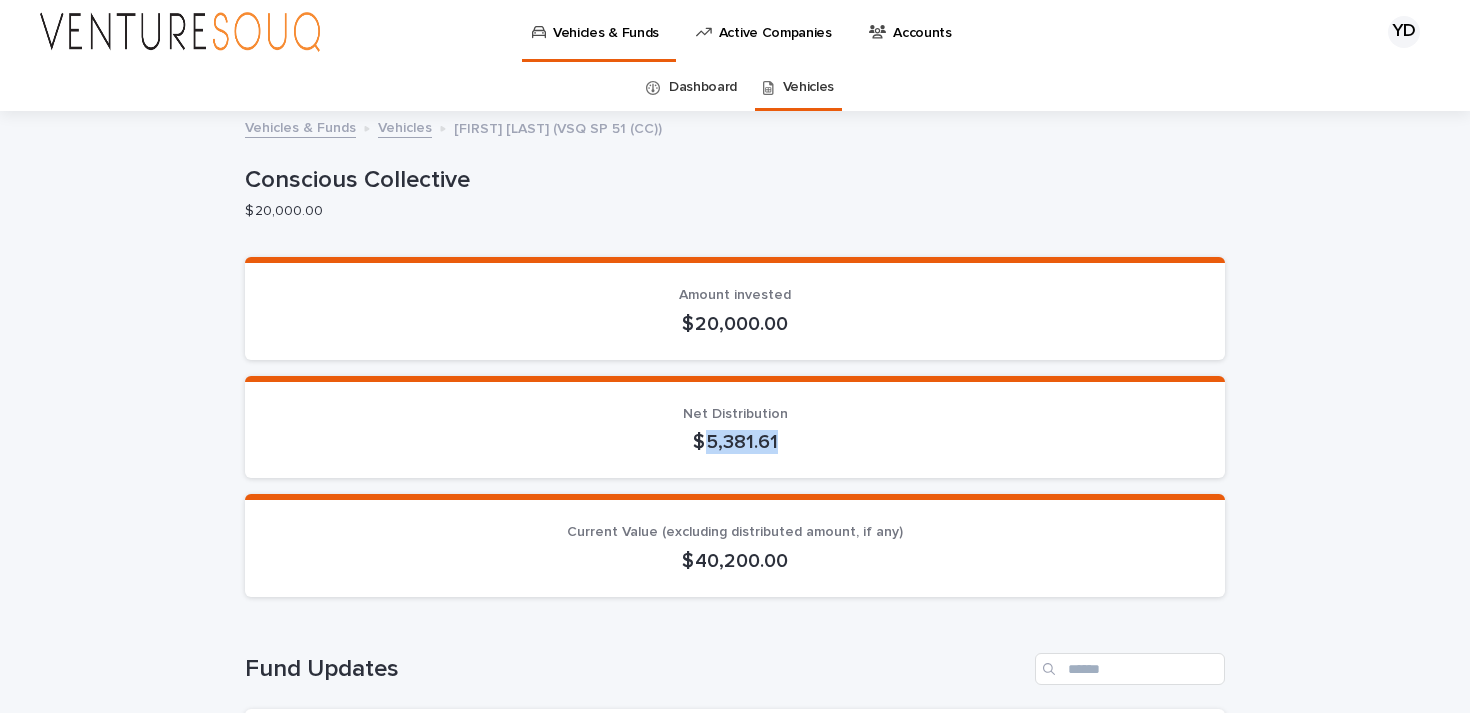 click on "$ 5,381.61" at bounding box center [735, 442] 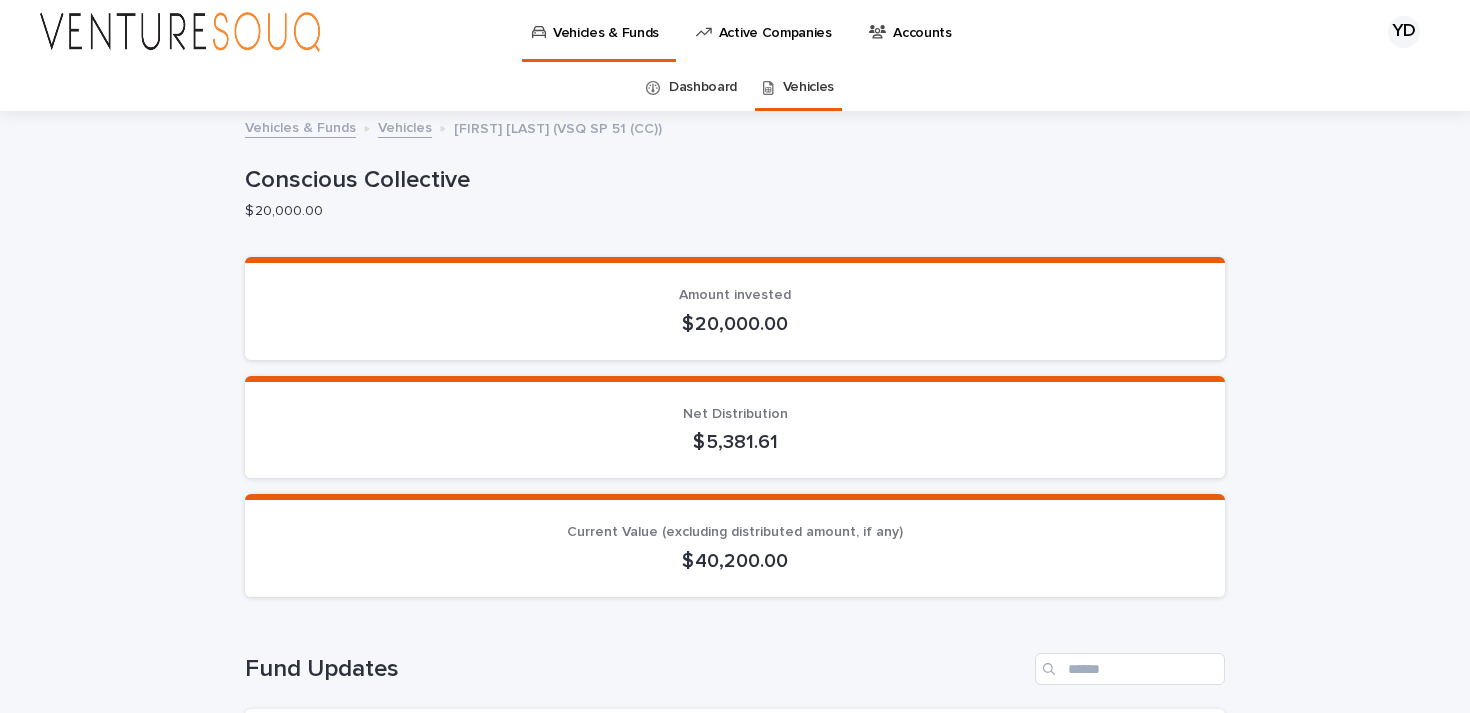 click on "$ 20,000.00" at bounding box center [735, 324] 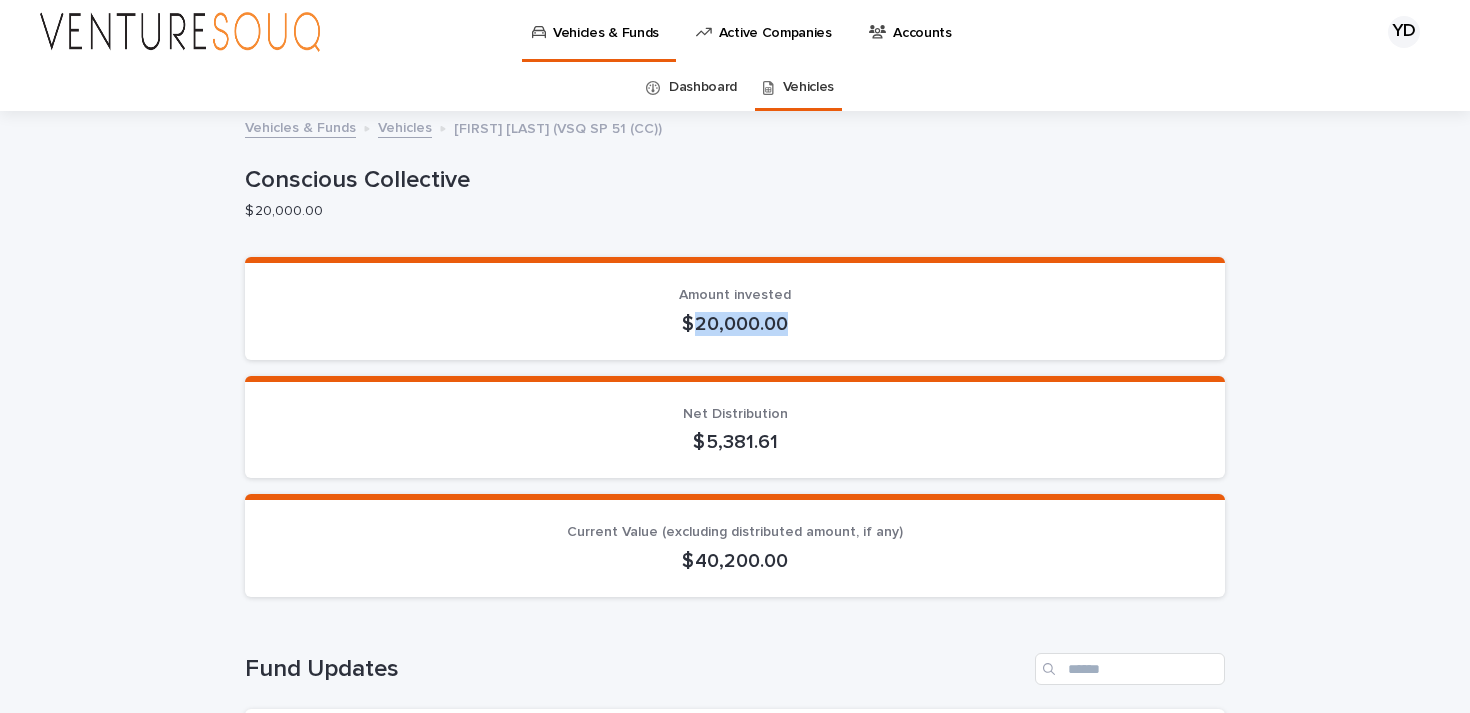 click on "$ 20,000.00" at bounding box center [735, 324] 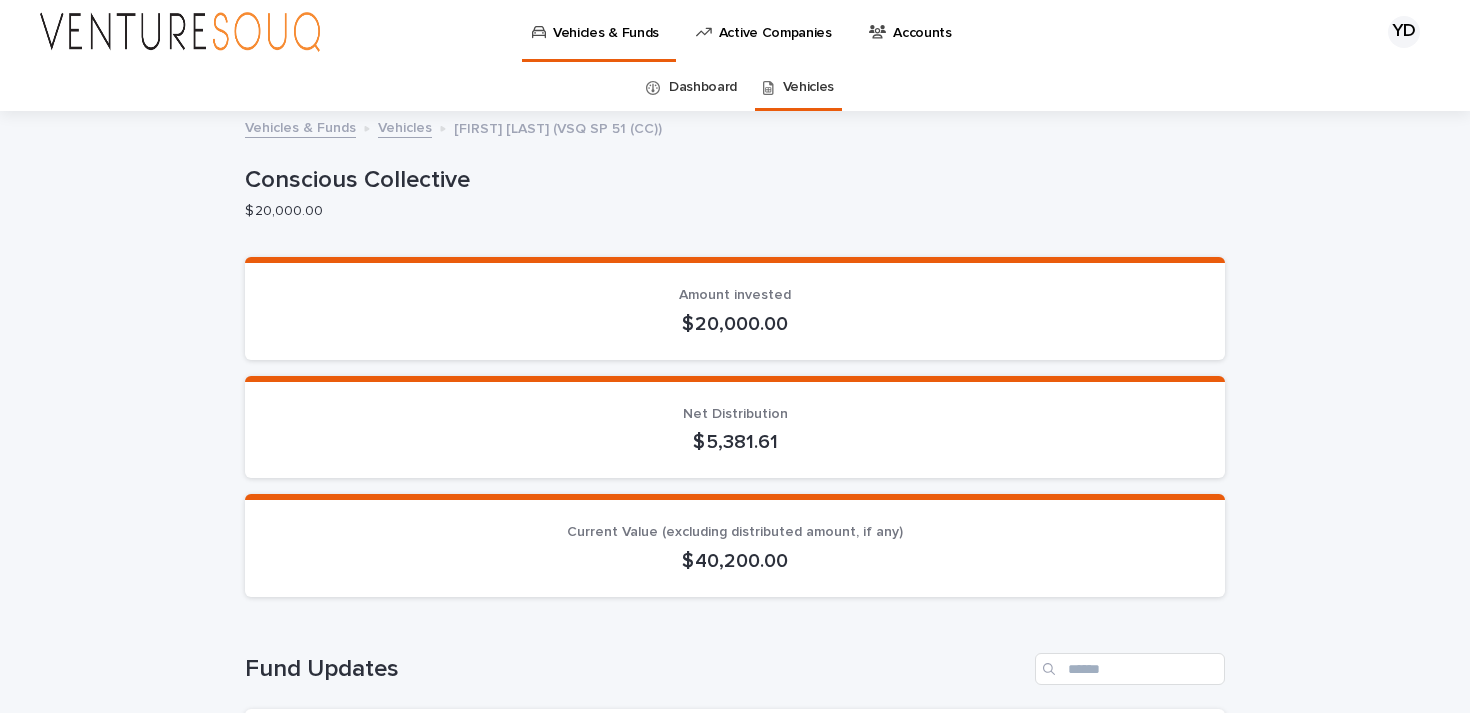 click on "$ 40,200.00" at bounding box center (735, 561) 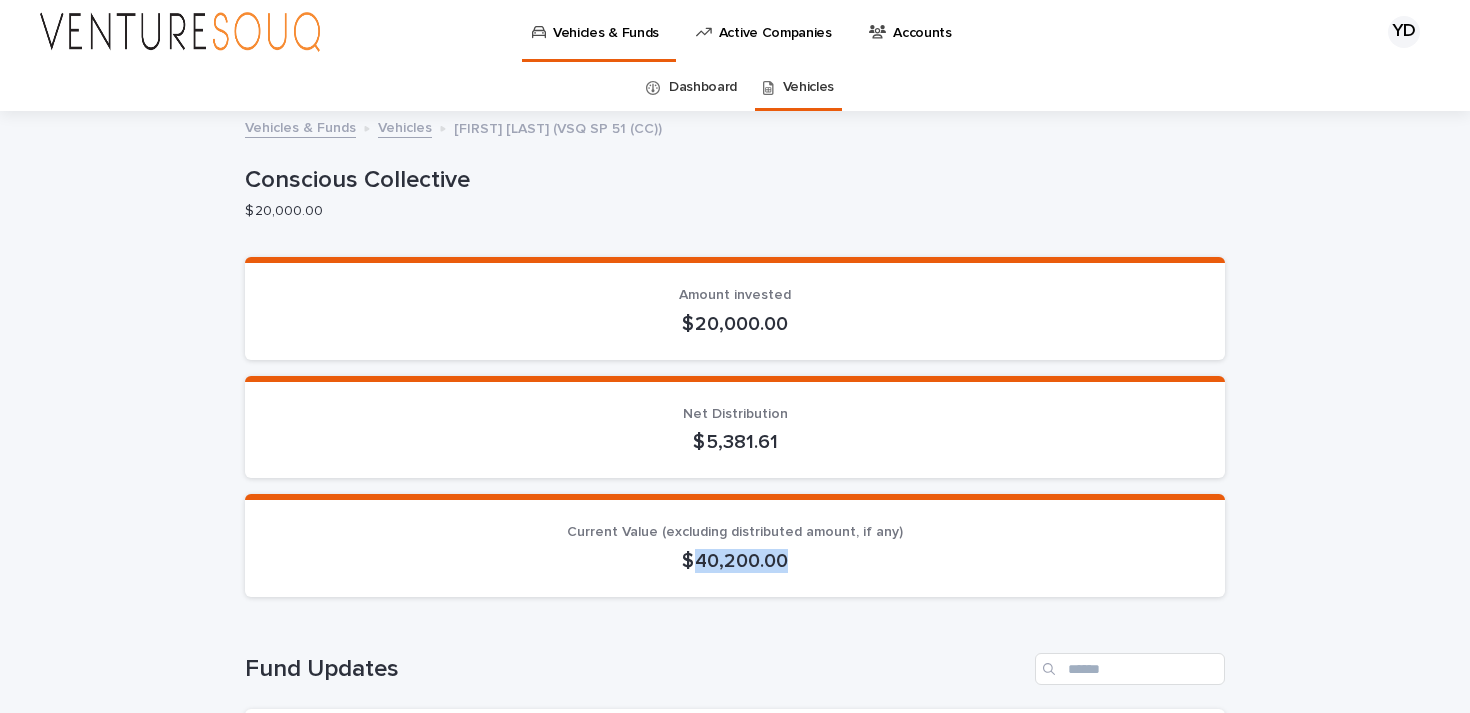 click on "$ 40,200.00" at bounding box center (735, 561) 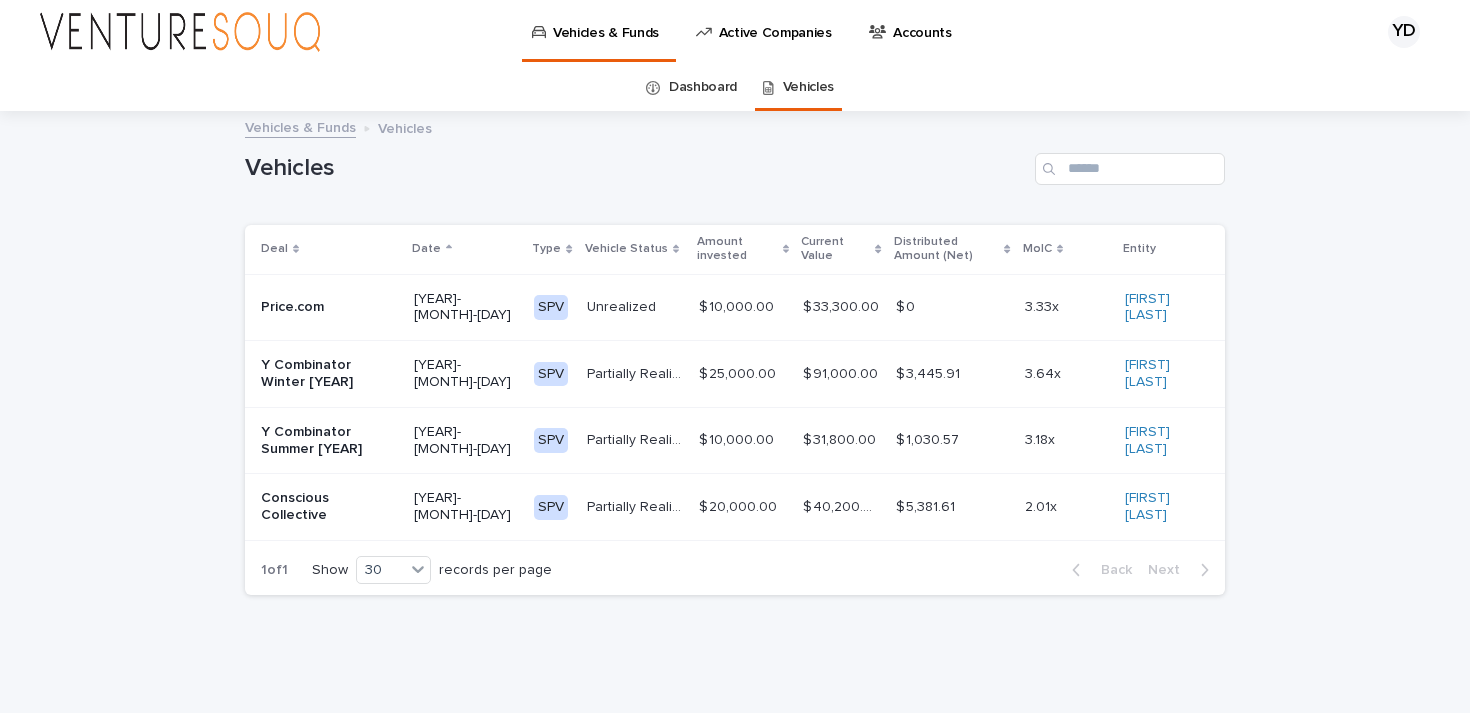 scroll, scrollTop: 55, scrollLeft: 0, axis: vertical 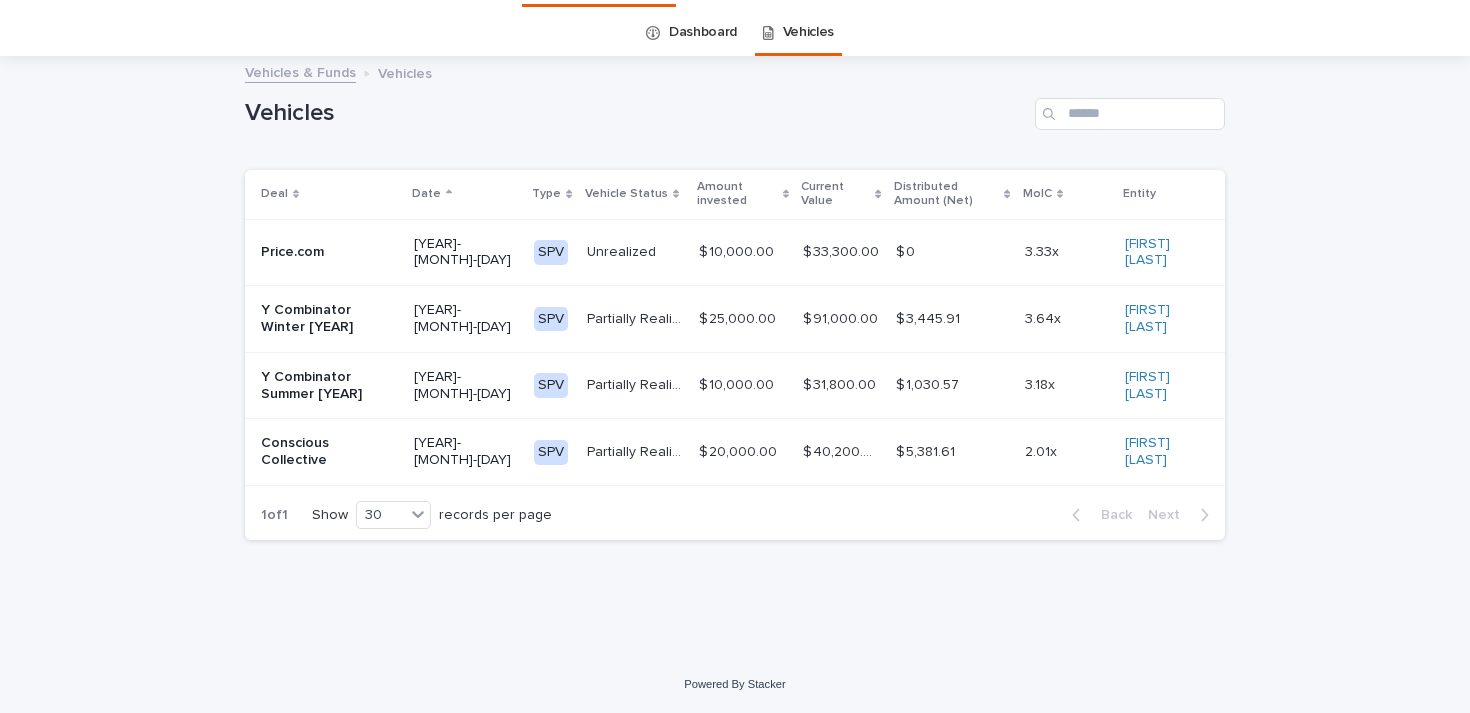 click on "$ 3,445.91 $ 3,445.91" at bounding box center [952, 319] 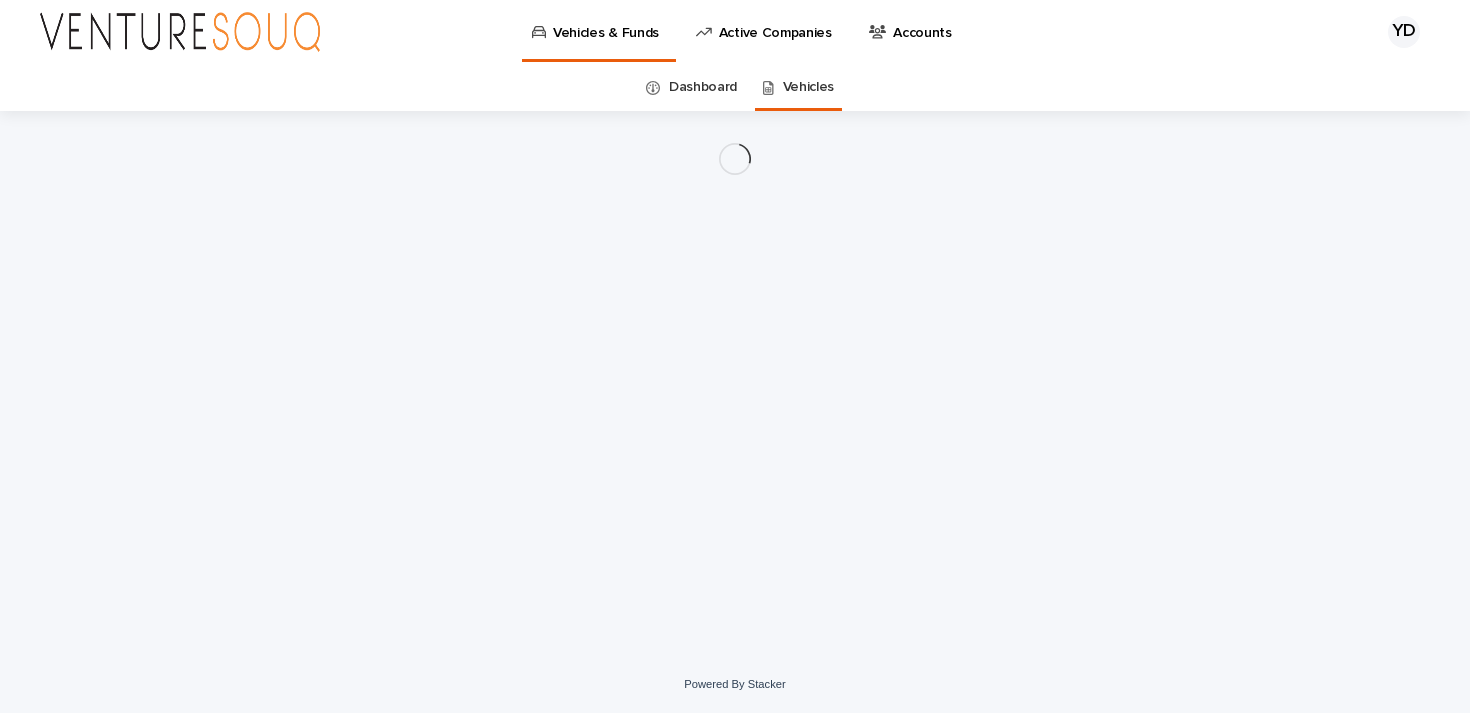 scroll, scrollTop: 0, scrollLeft: 0, axis: both 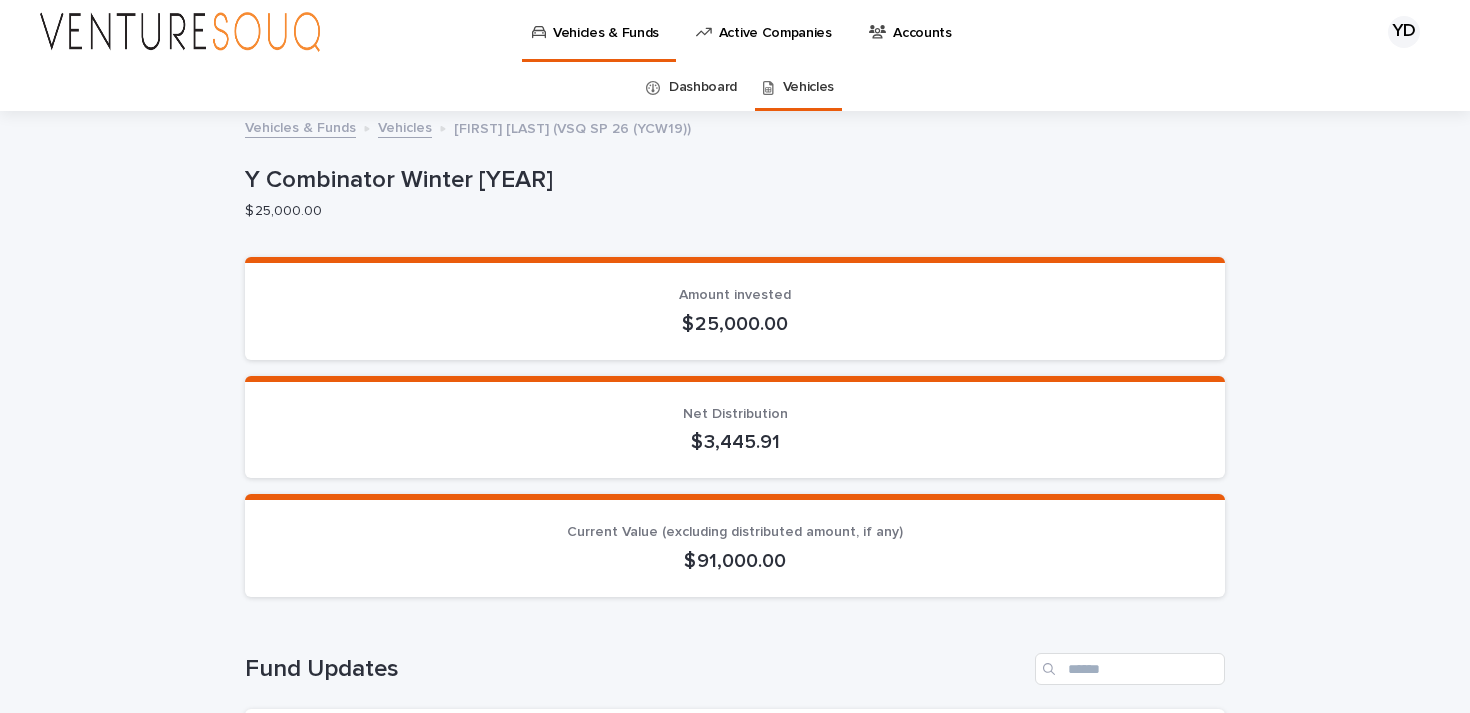 click on "$ 91,000.00" at bounding box center (735, 561) 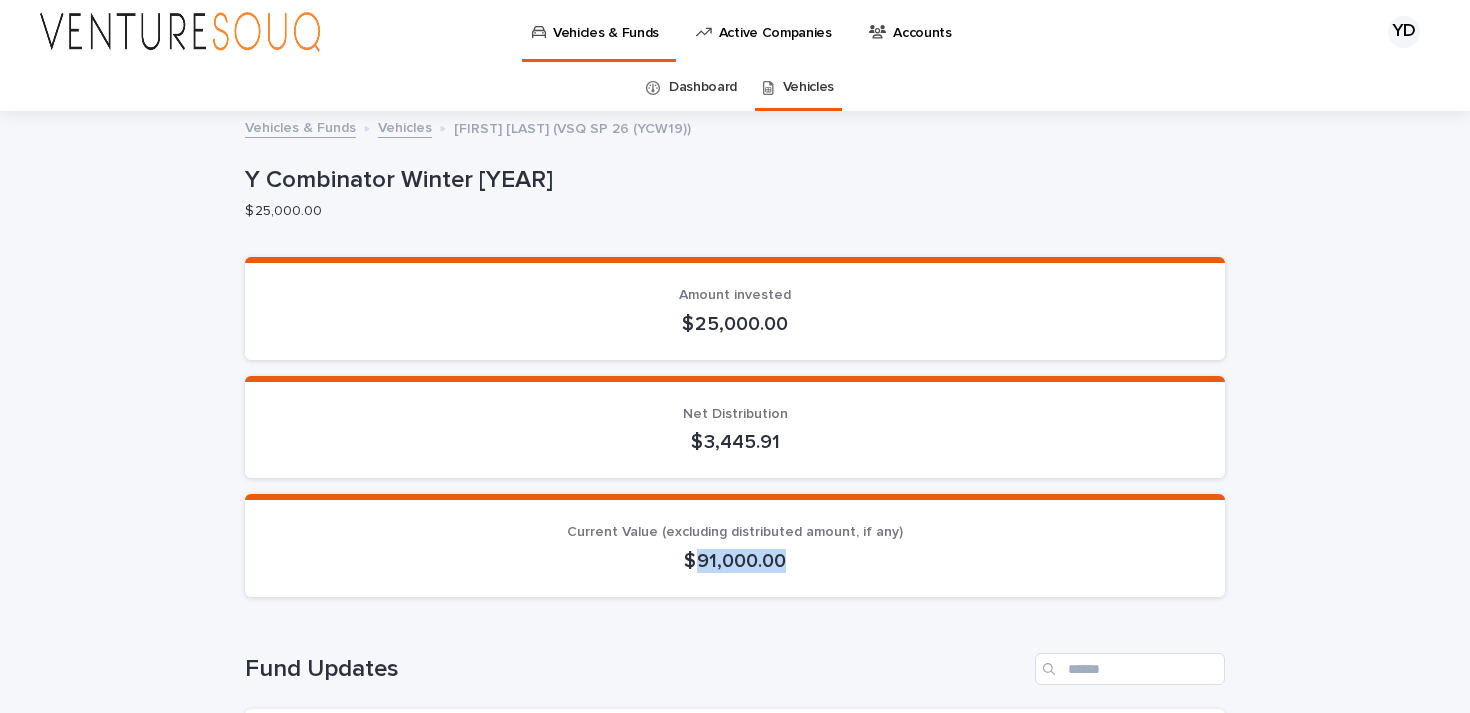 click on "$ 91,000.00" at bounding box center (735, 561) 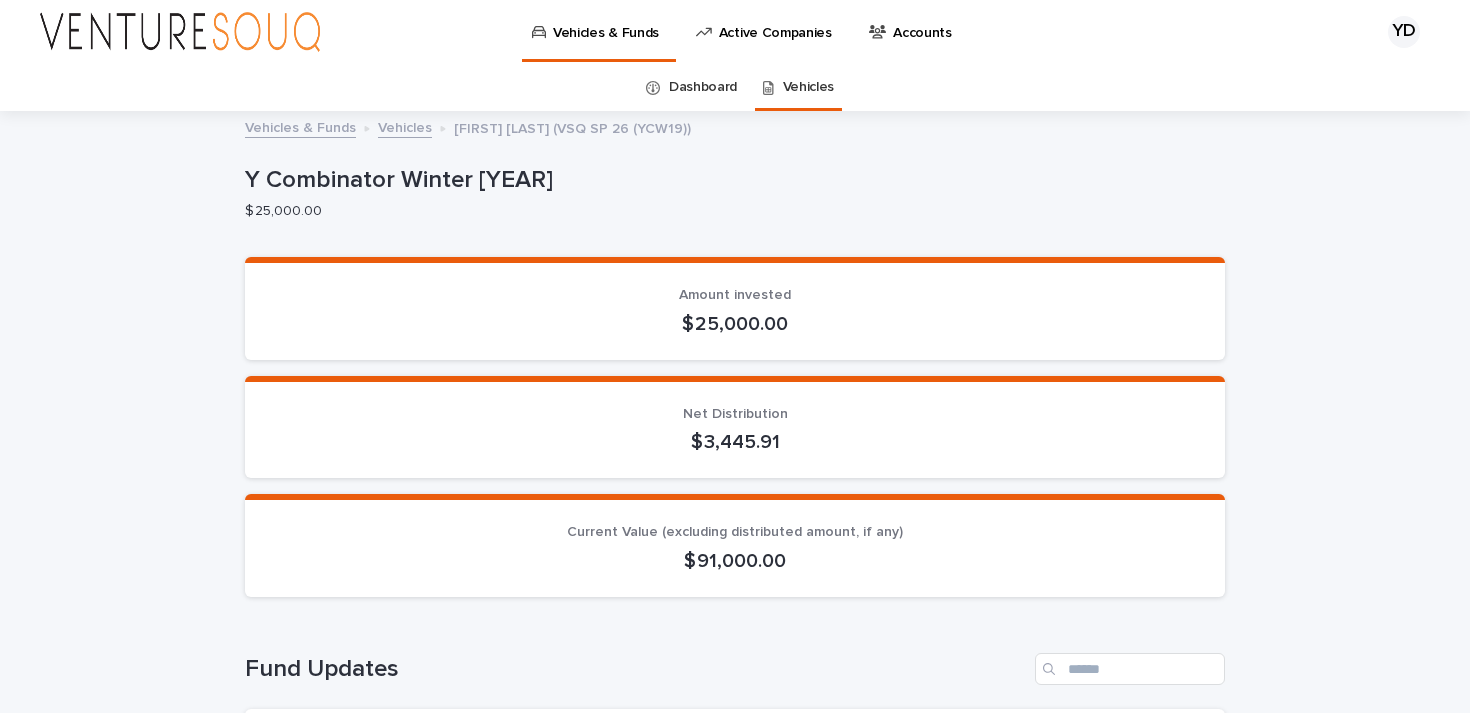 click on "$ 3,445.91" at bounding box center (735, 442) 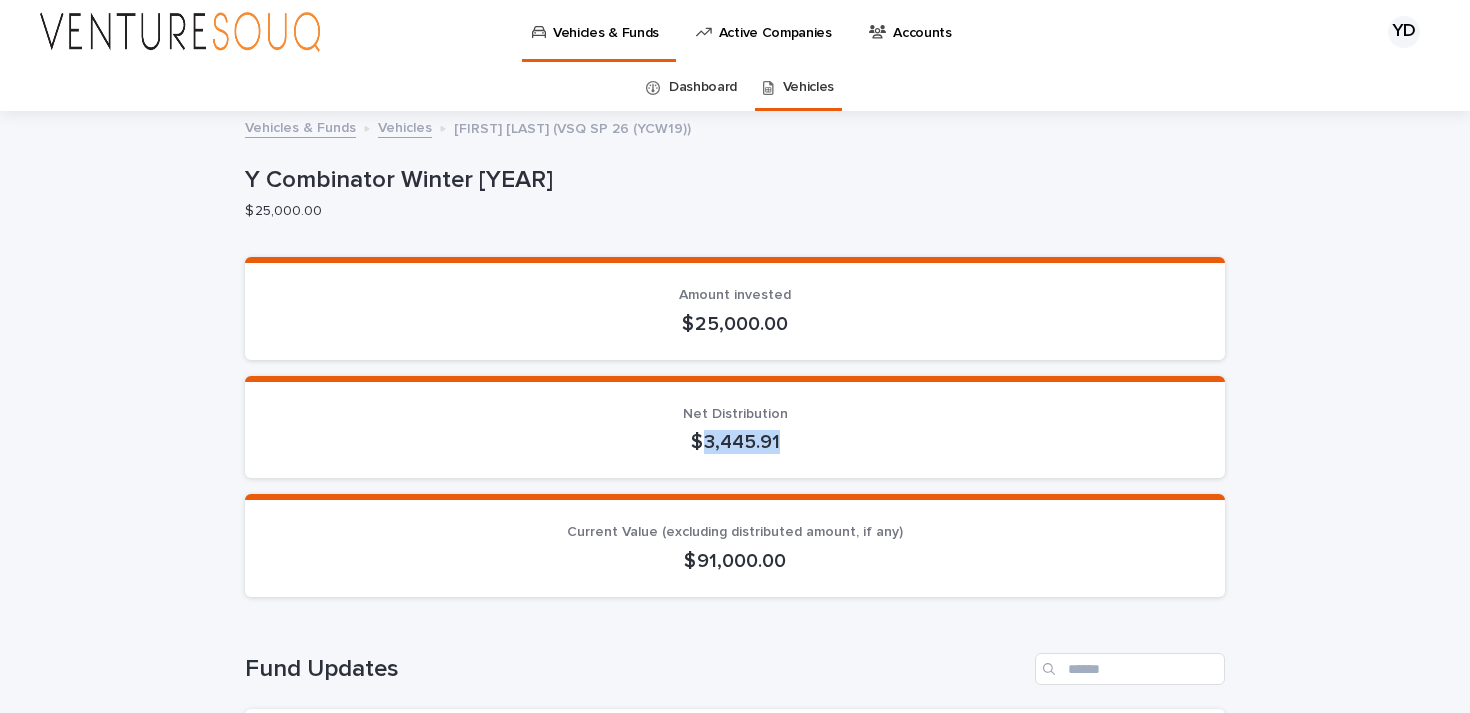 click on "$ 3,445.91" at bounding box center [735, 442] 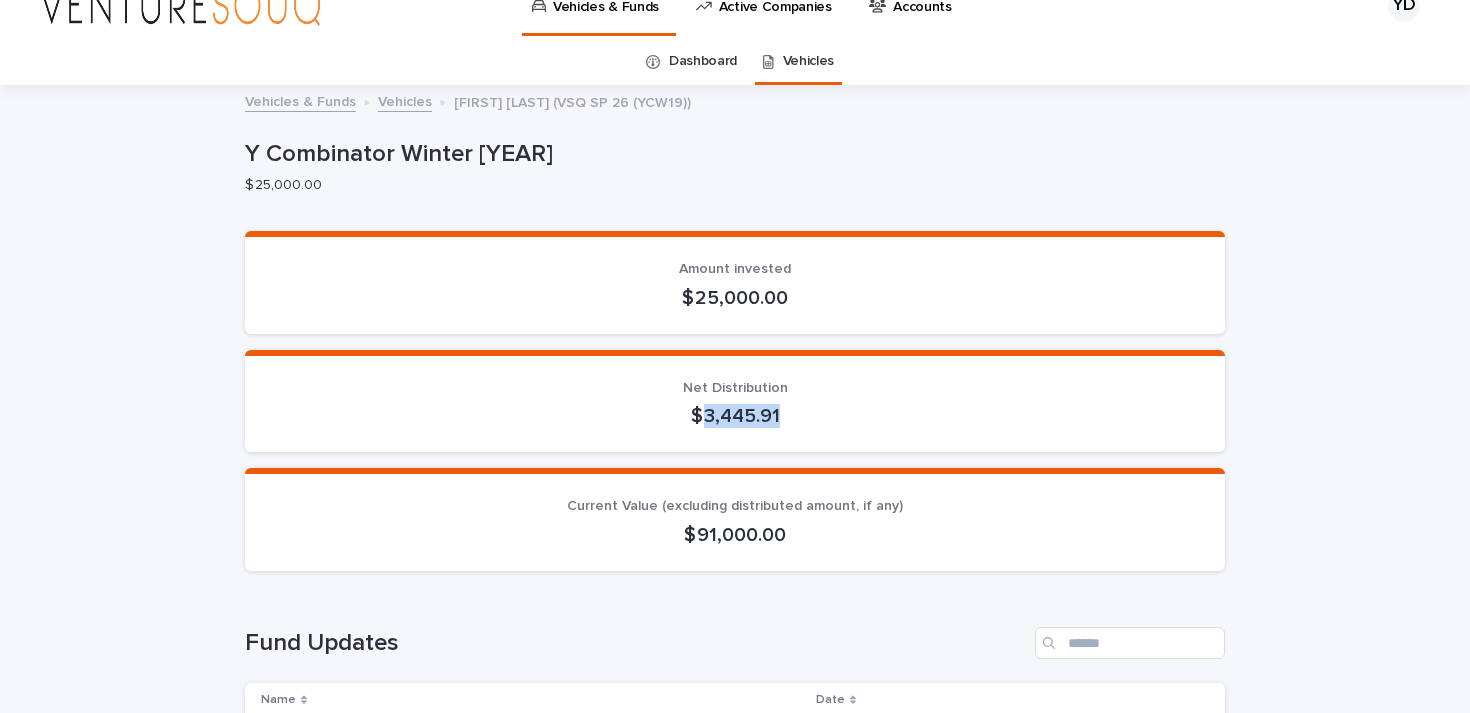 scroll, scrollTop: 0, scrollLeft: 0, axis: both 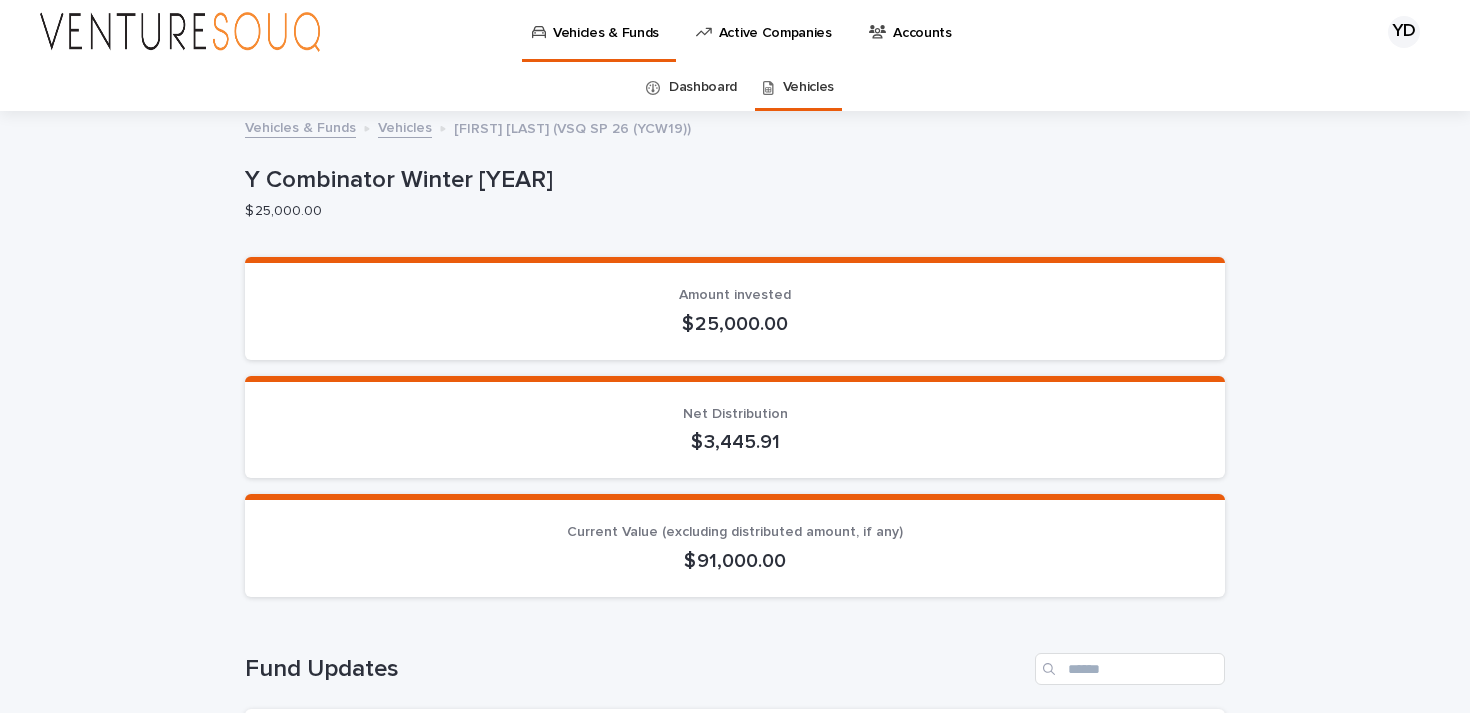 click on "$ 91,000.00" at bounding box center [735, 561] 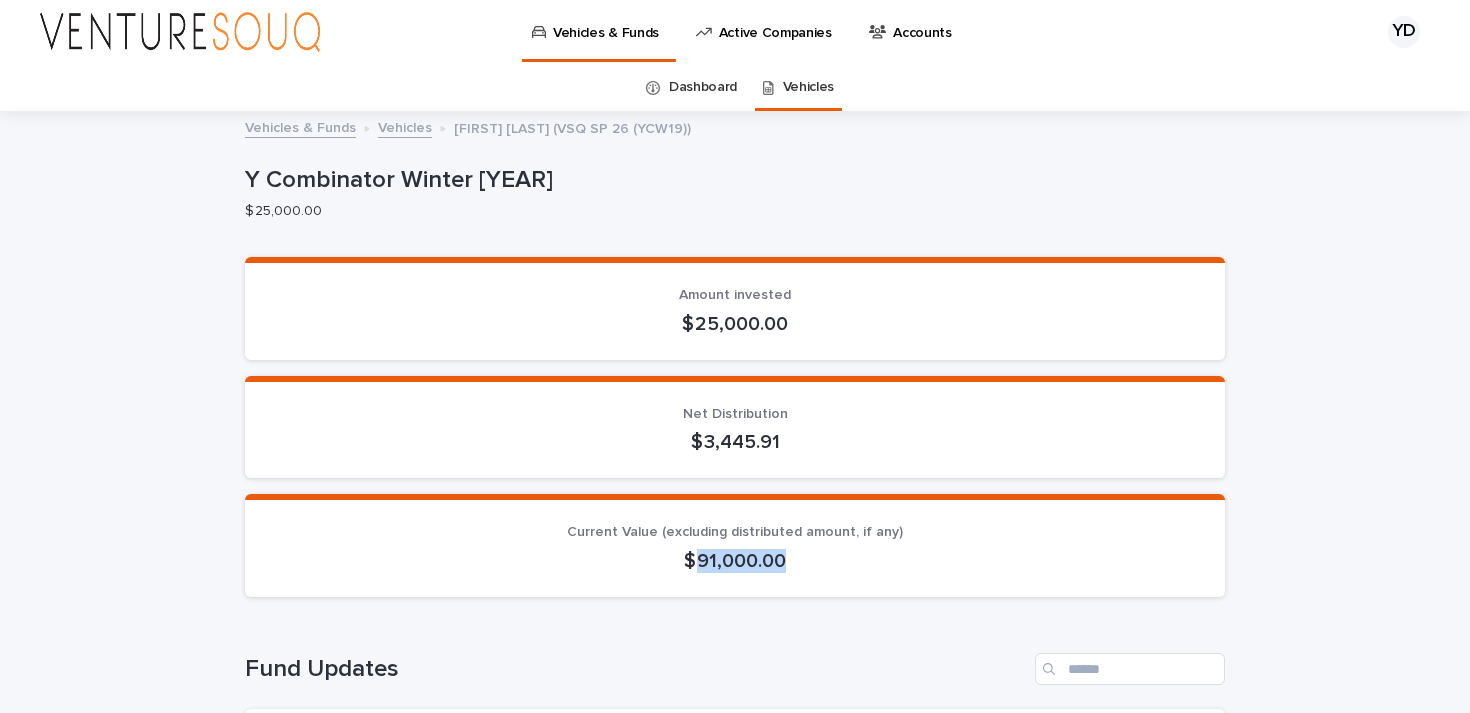 click on "$ 91,000.00" at bounding box center [735, 561] 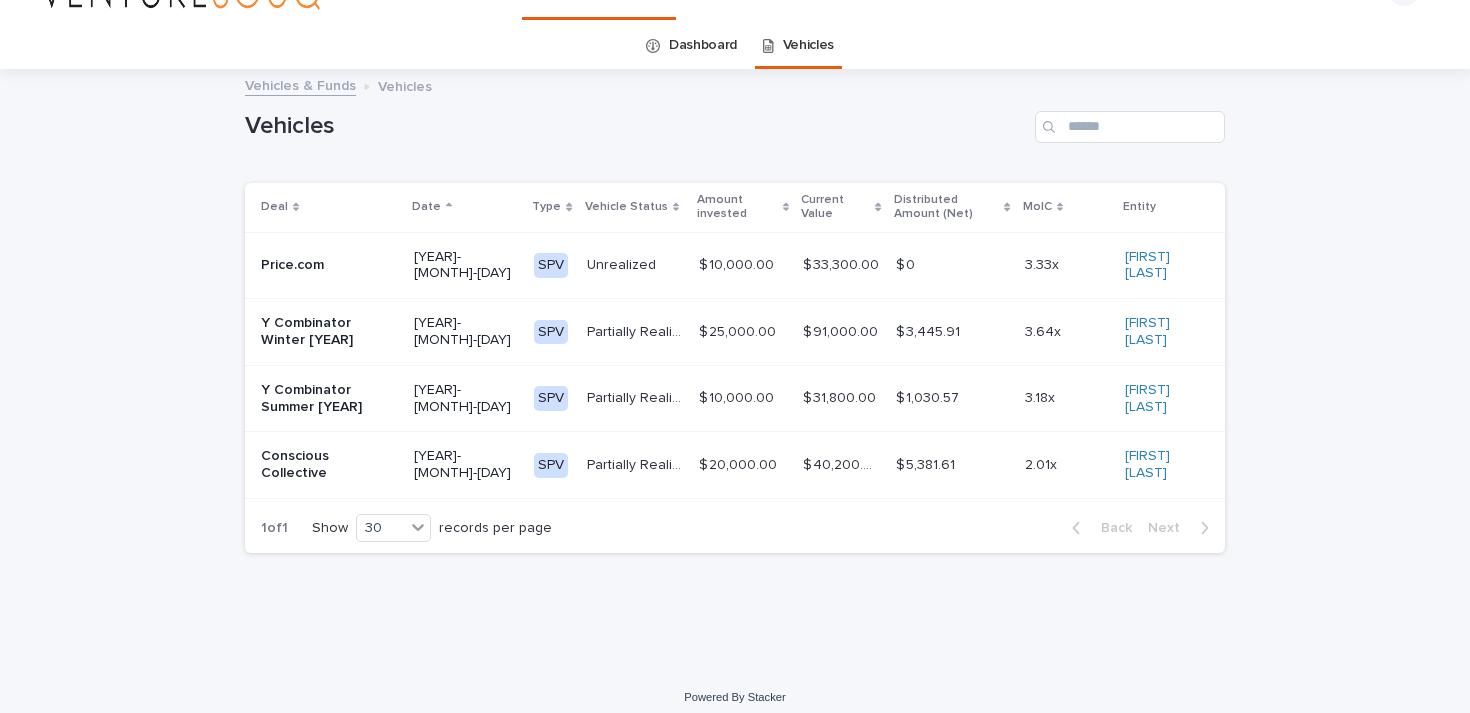 scroll, scrollTop: 55, scrollLeft: 0, axis: vertical 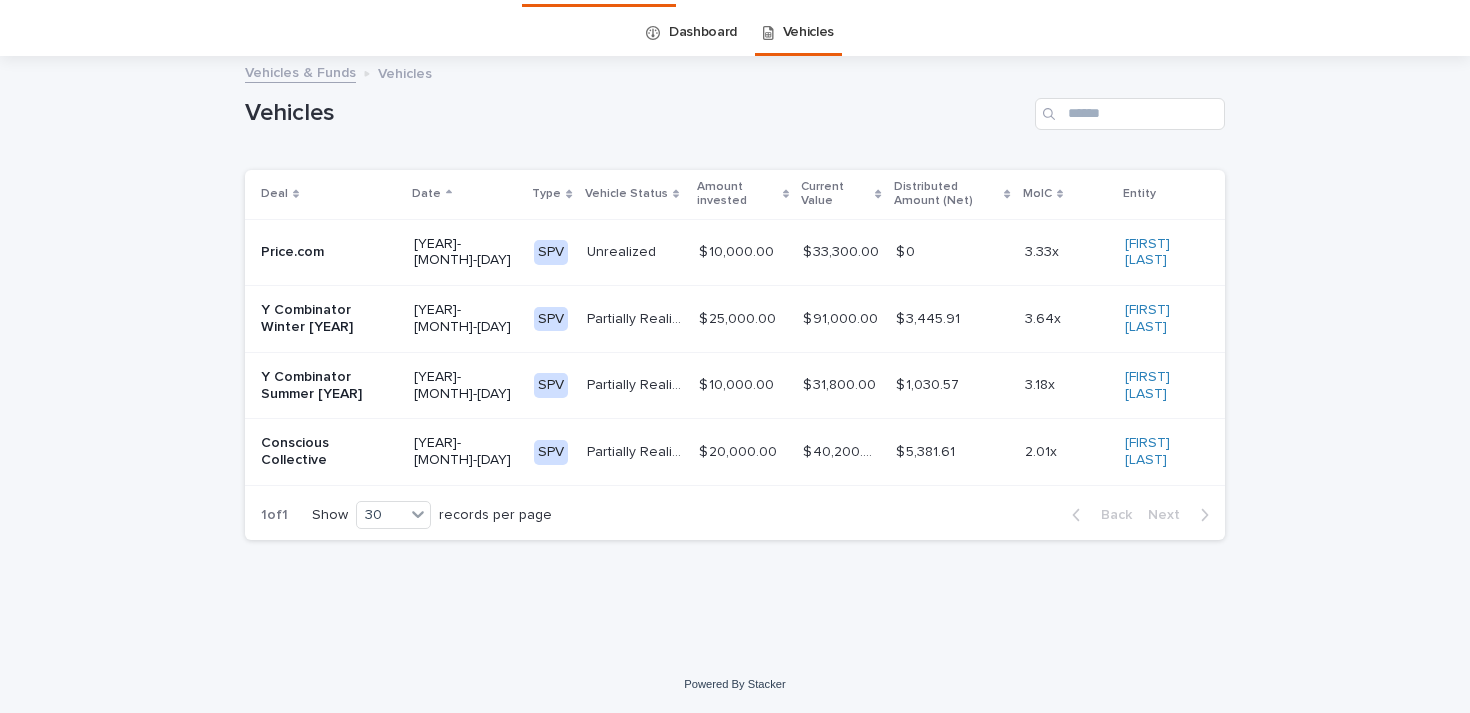 click at bounding box center (952, 385) 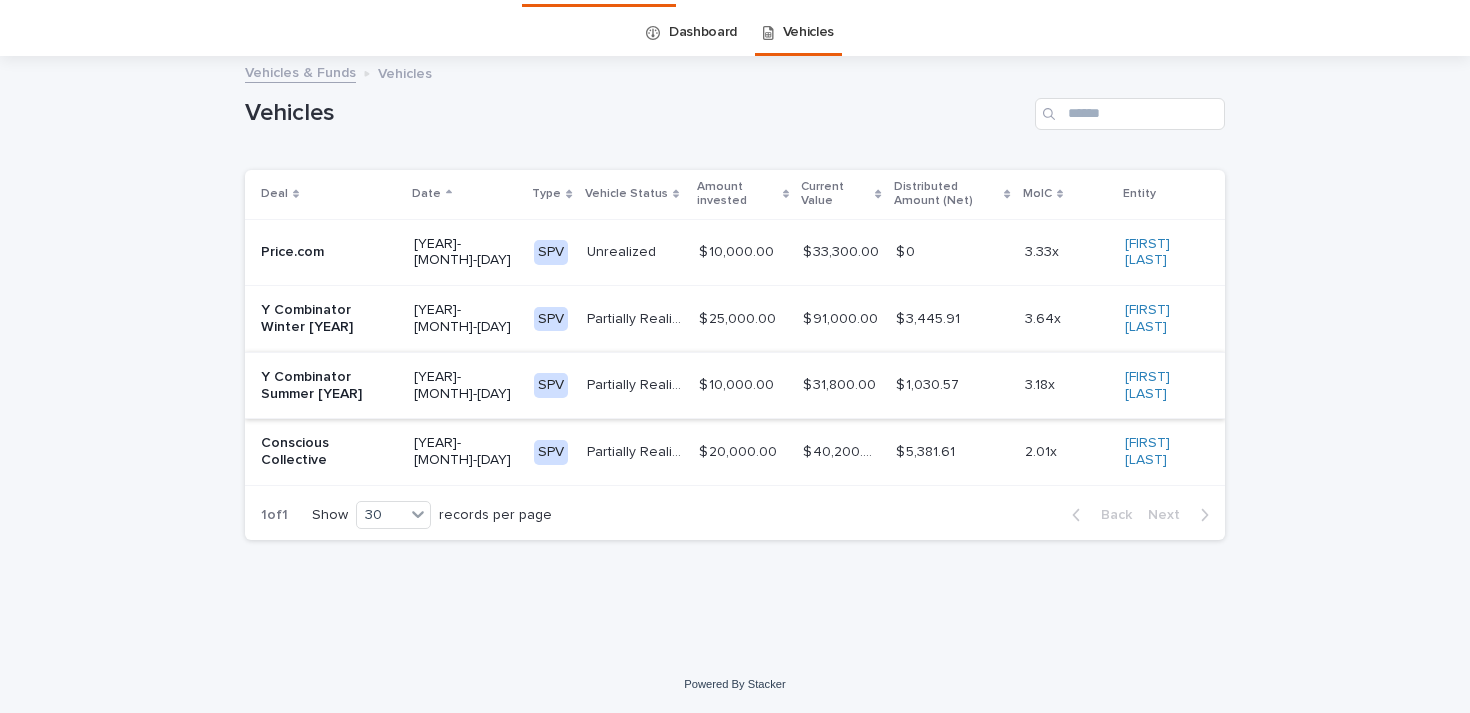 scroll, scrollTop: 0, scrollLeft: 0, axis: both 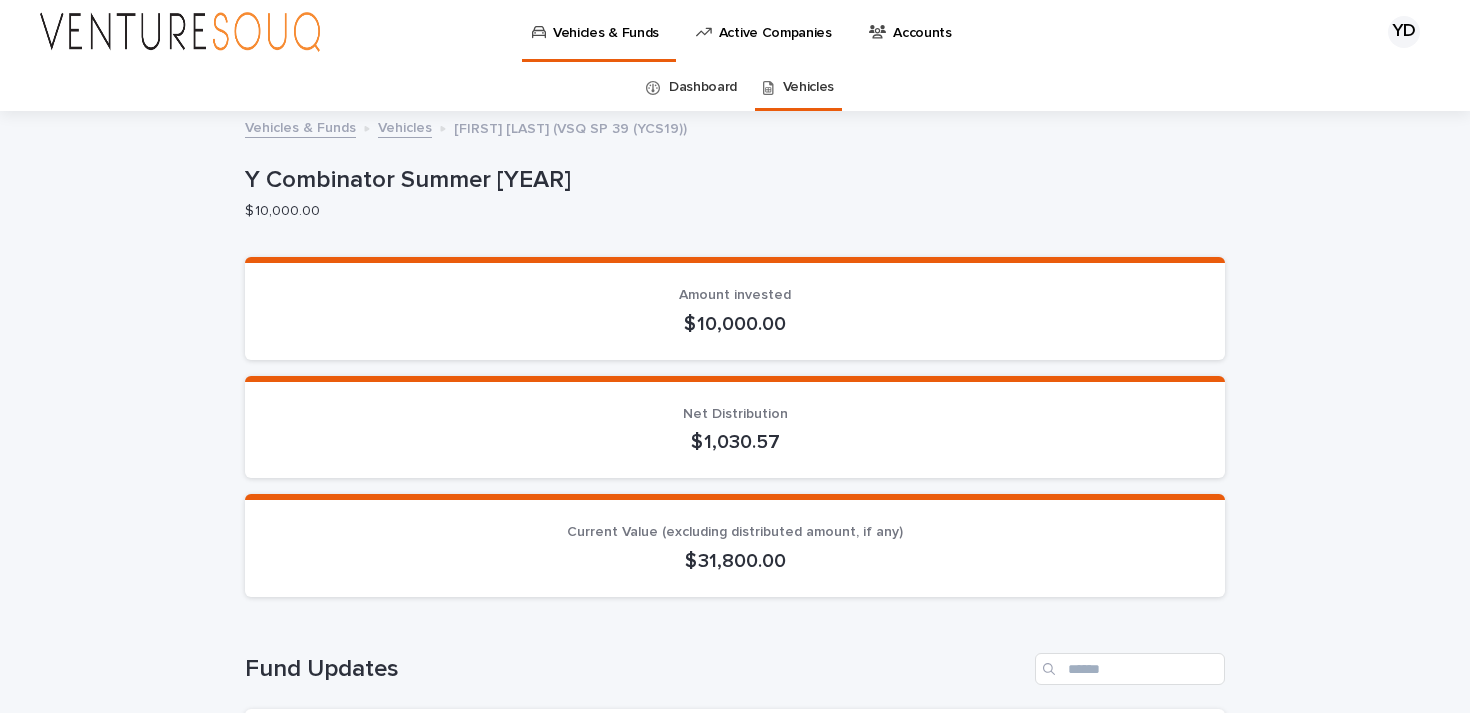 click on "$ 1,030.57" at bounding box center [735, 442] 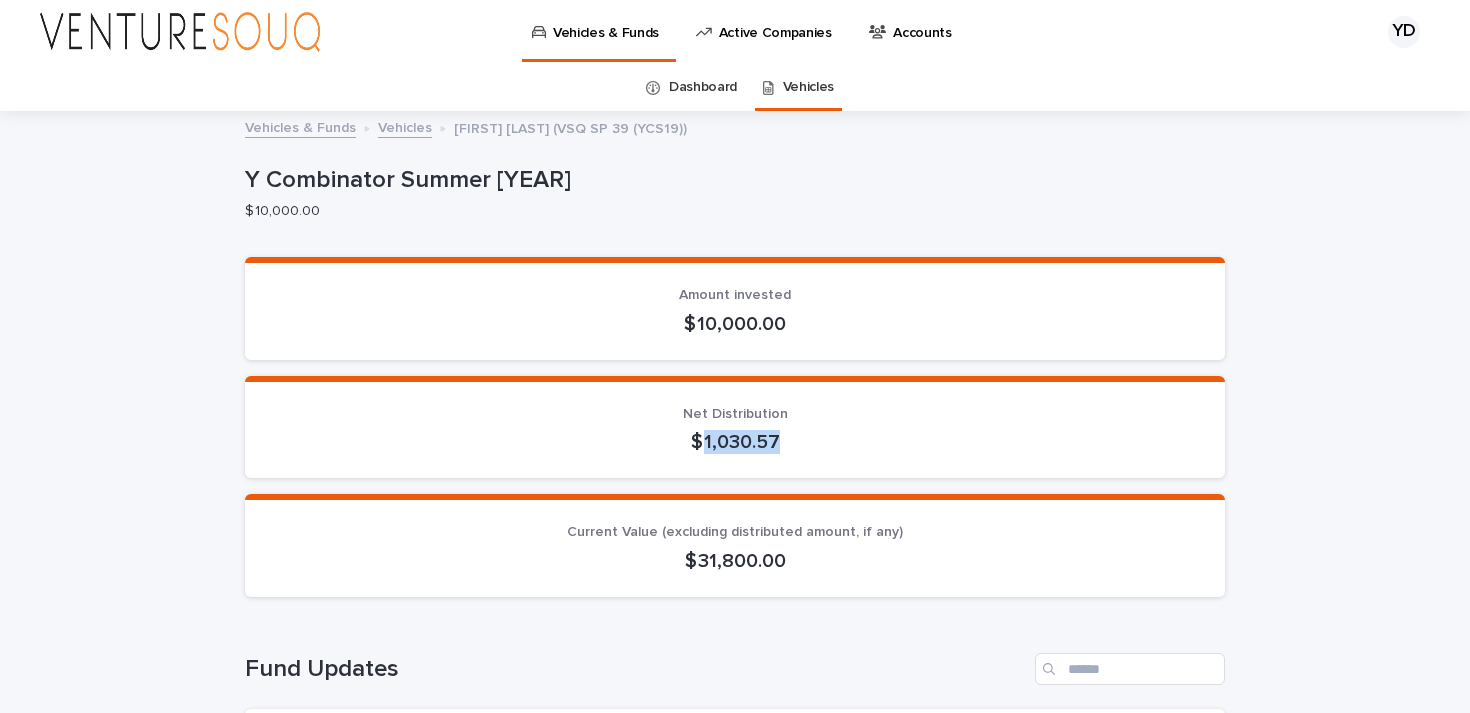 click on "$ 1,030.57" at bounding box center (735, 442) 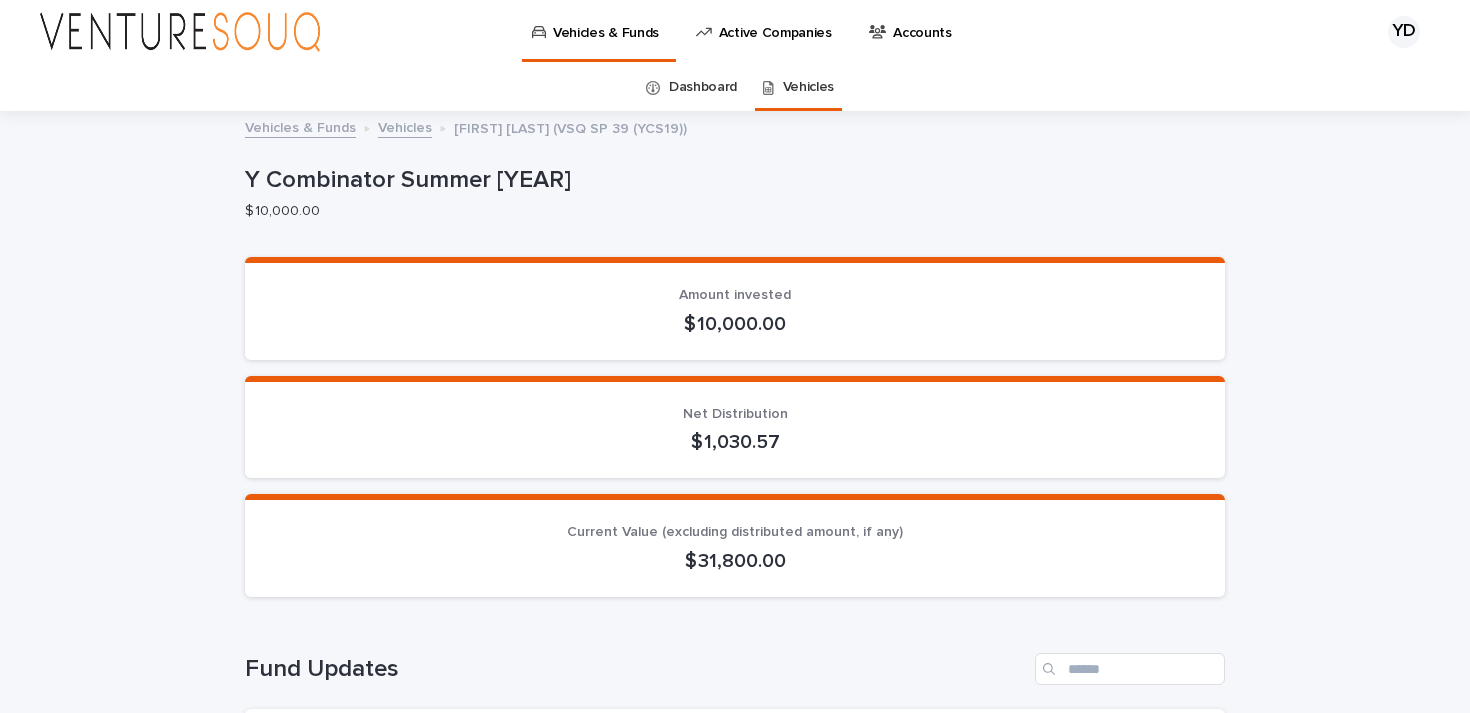 click on "$ 31,800.00" at bounding box center (735, 561) 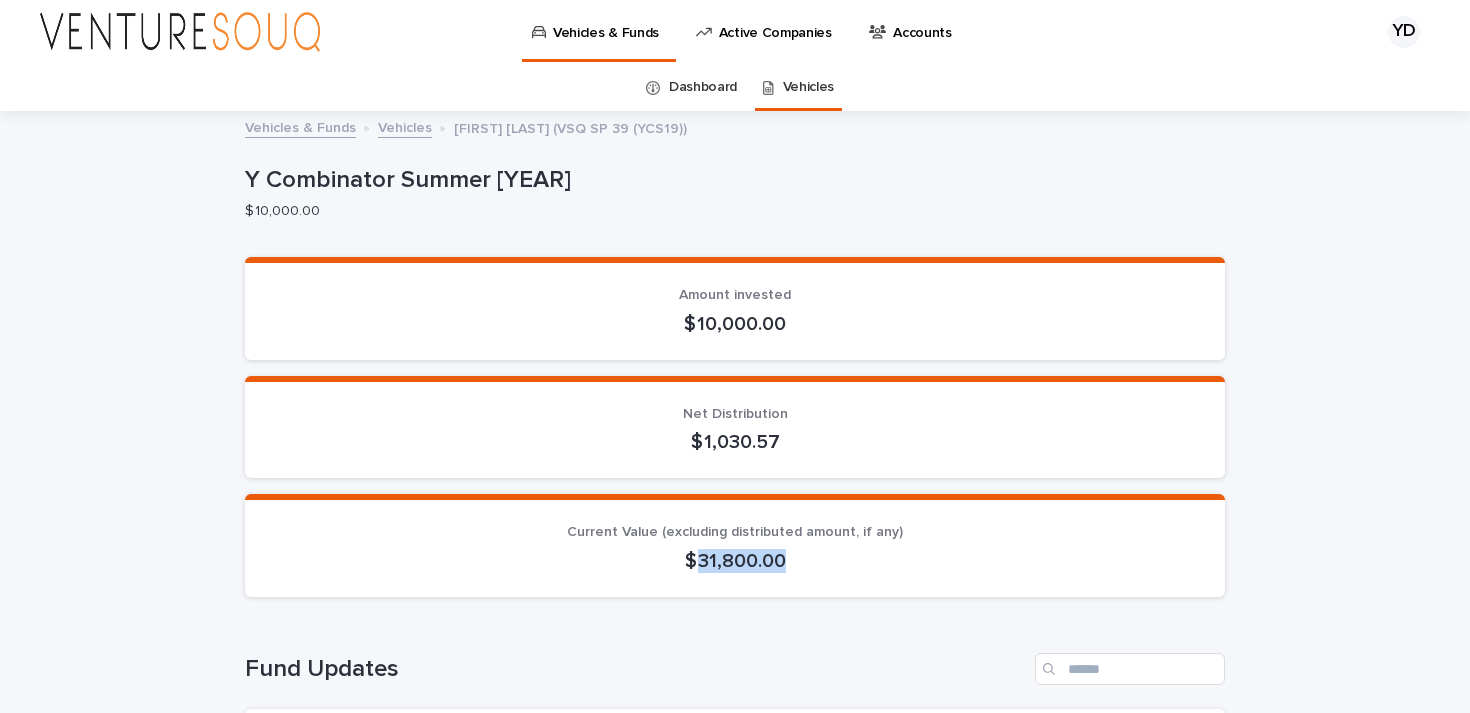 click on "$ 31,800.00" at bounding box center (735, 561) 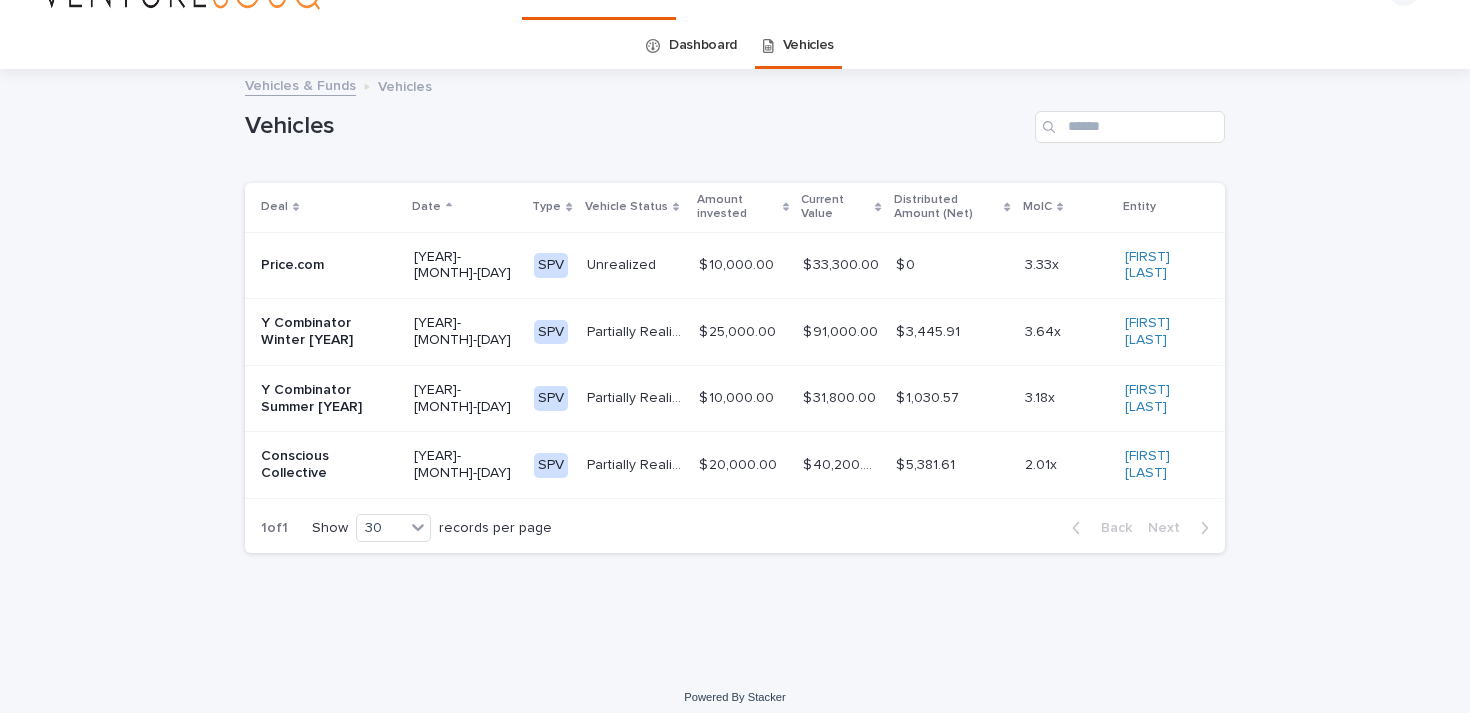 scroll, scrollTop: 55, scrollLeft: 0, axis: vertical 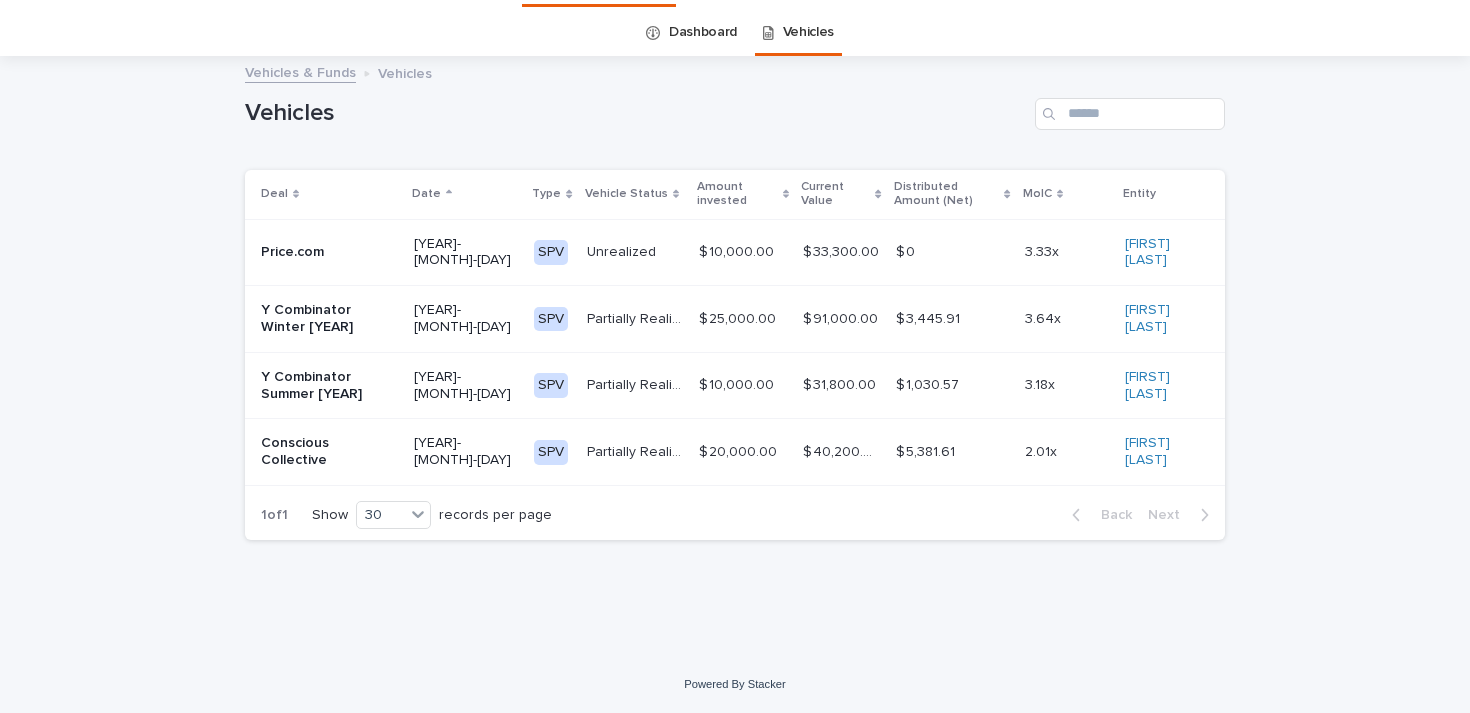 click on "$ 0 $ 0" at bounding box center [952, 252] 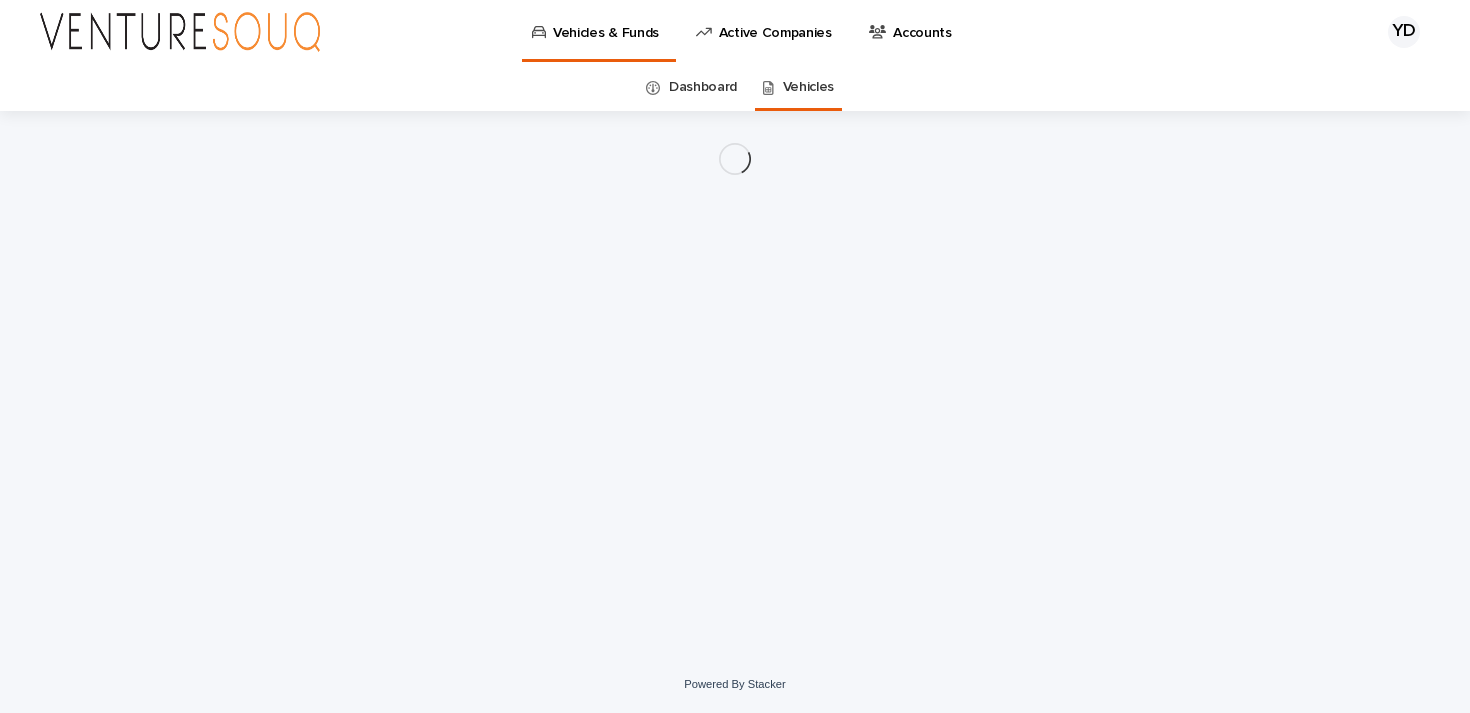 scroll, scrollTop: 0, scrollLeft: 0, axis: both 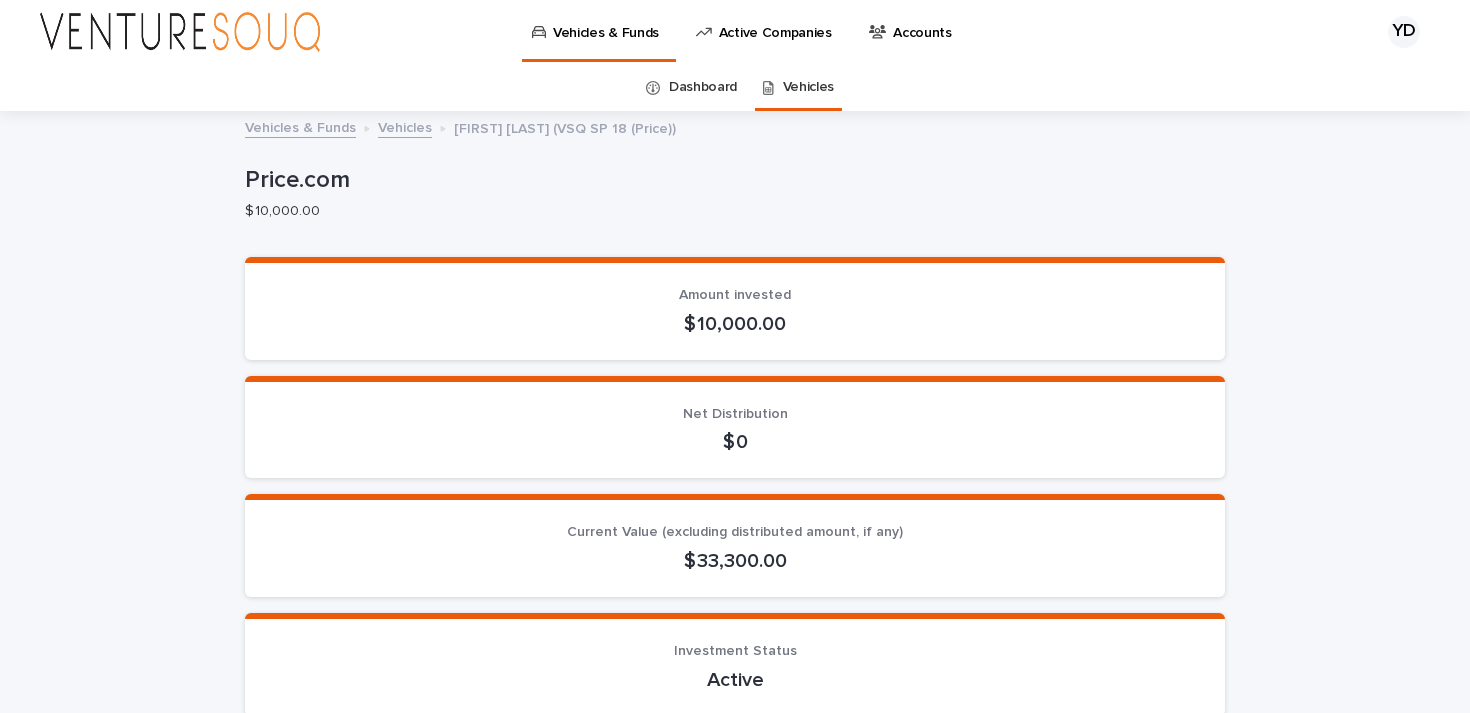 click on "$ 10,000.00" at bounding box center [735, 324] 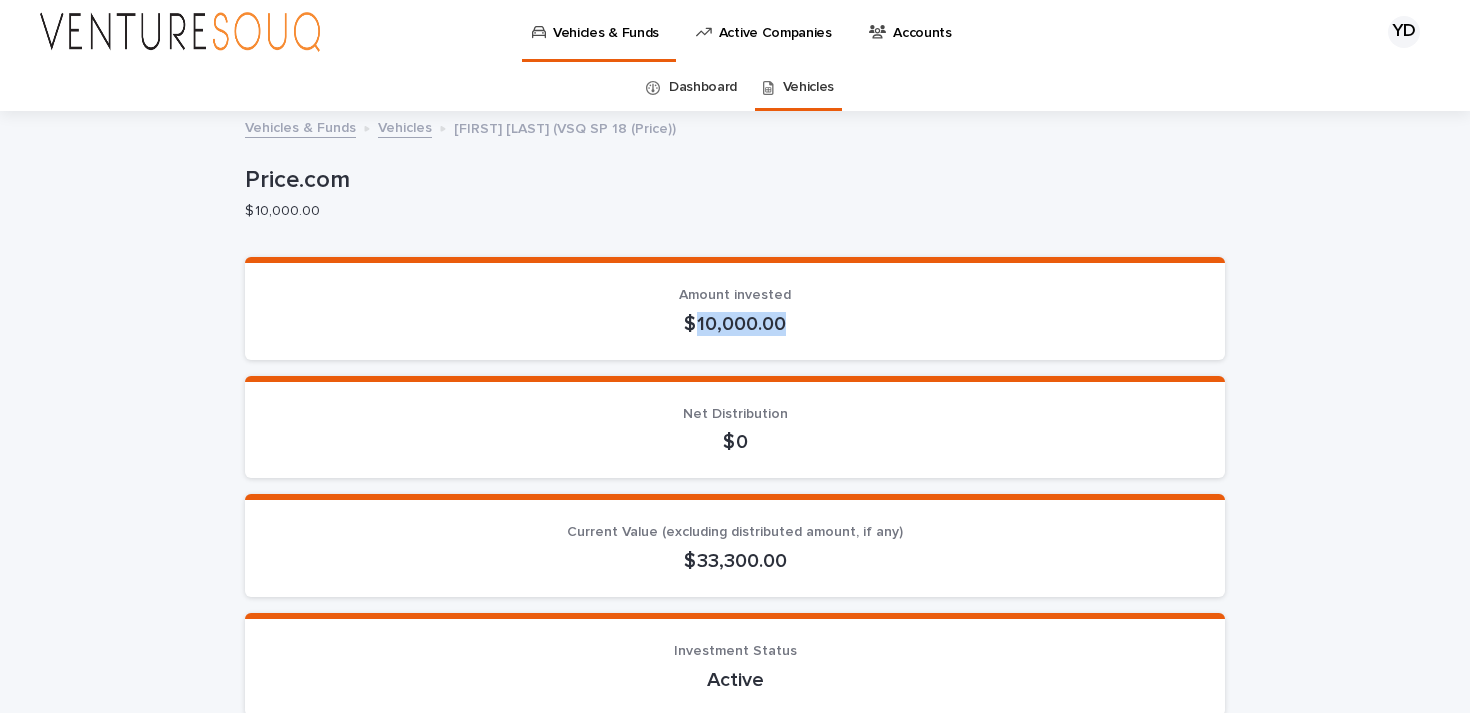 click on "$ 10,000.00" at bounding box center (735, 324) 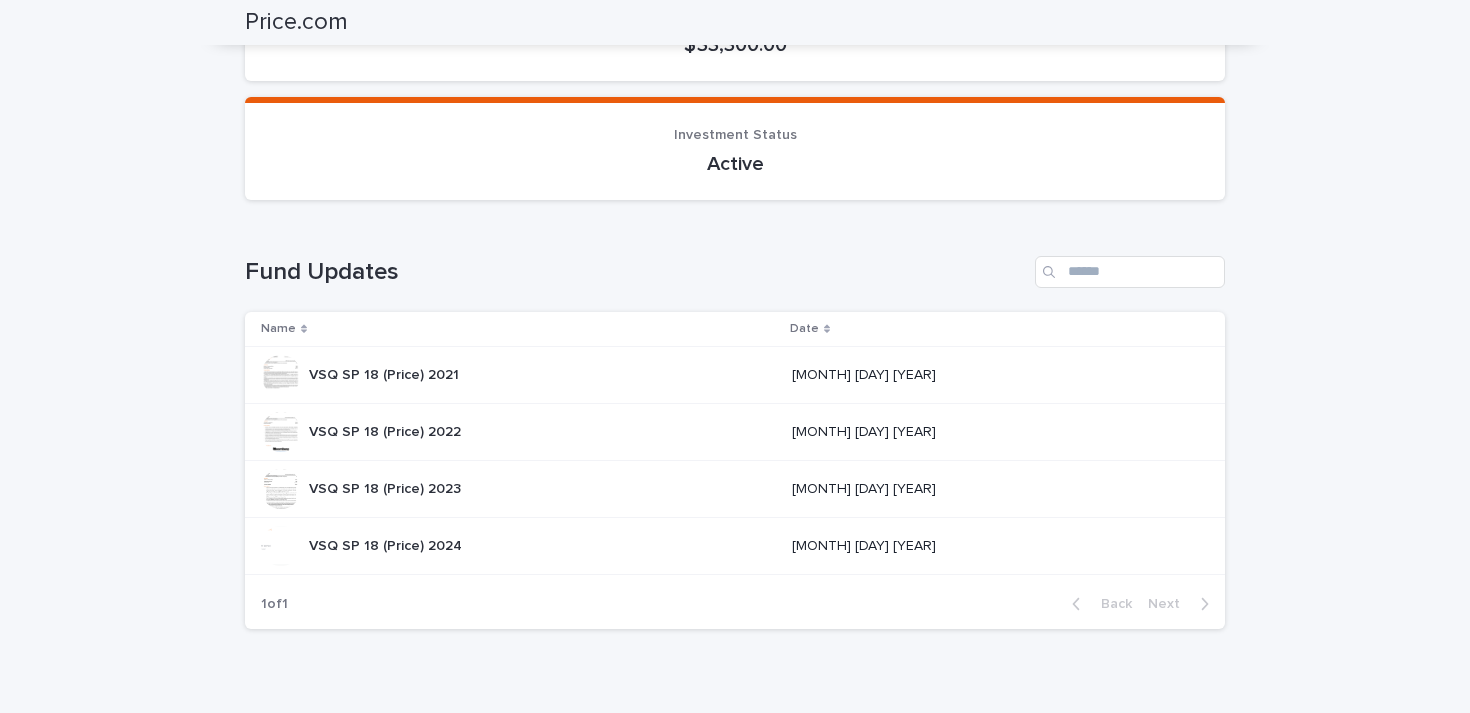 scroll, scrollTop: 0, scrollLeft: 0, axis: both 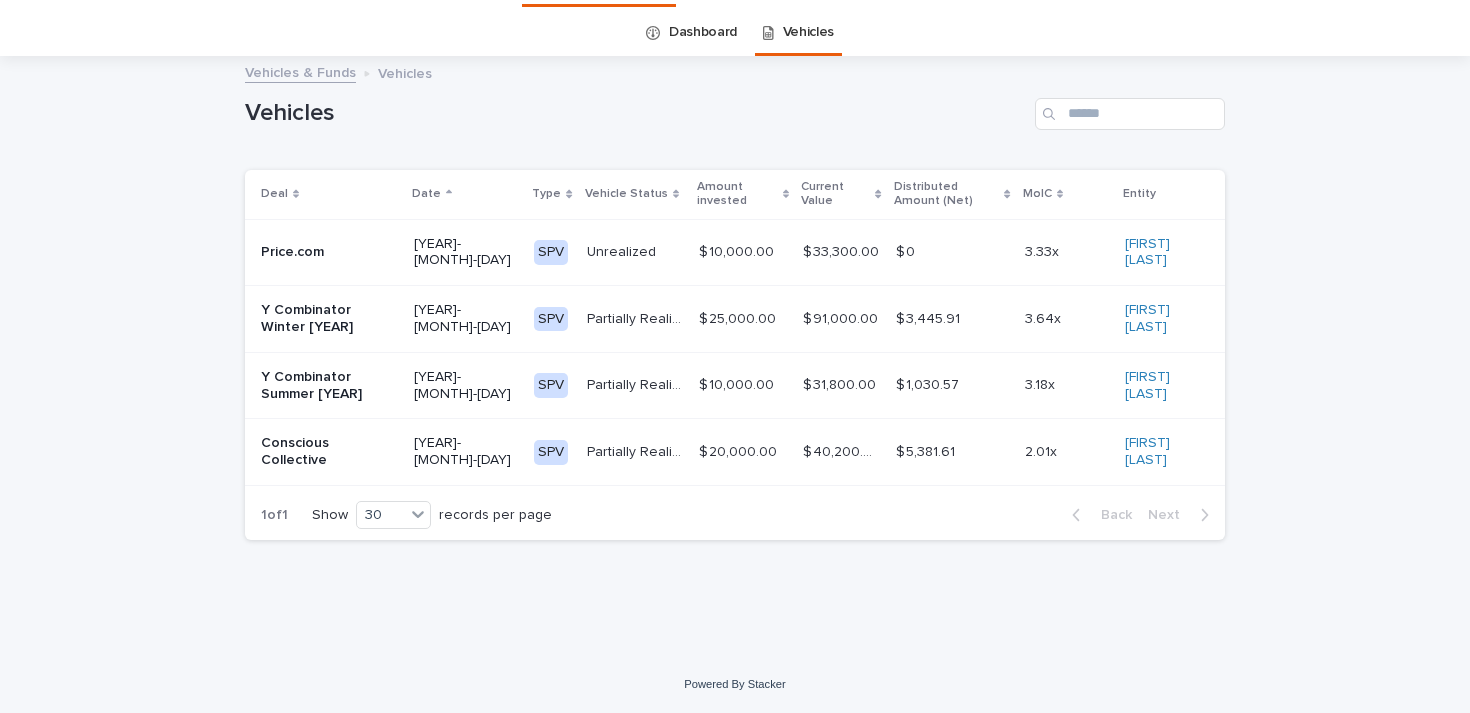 click on "Dashboard" at bounding box center [703, 32] 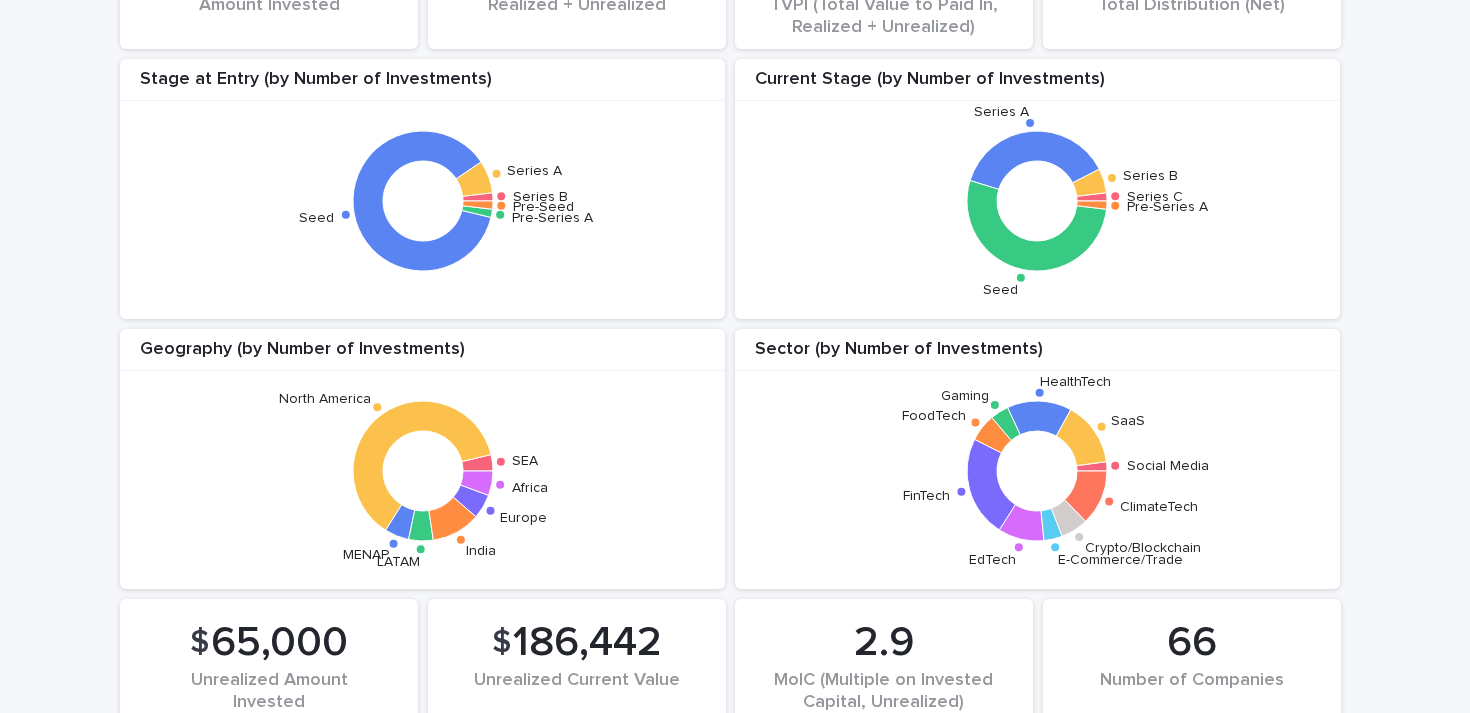 scroll, scrollTop: 277, scrollLeft: 0, axis: vertical 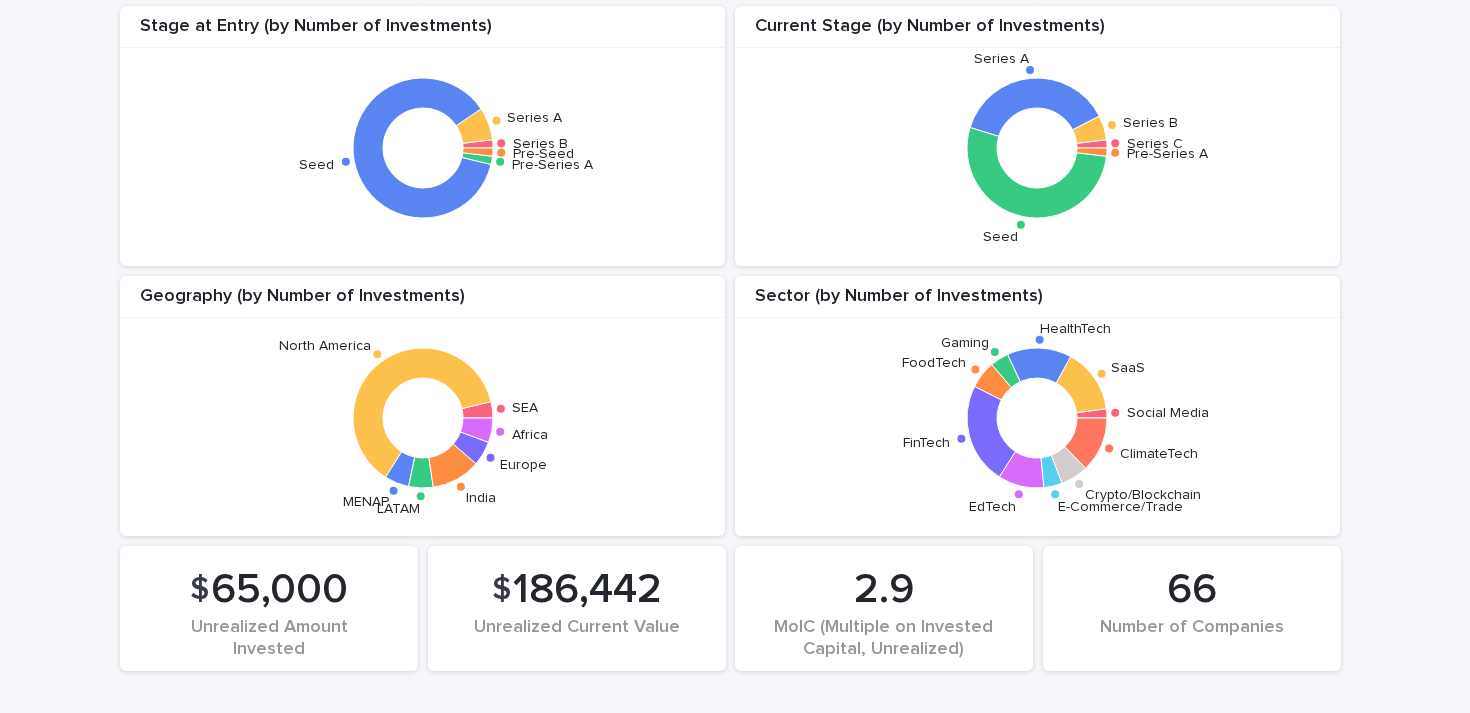 click on "186,442" at bounding box center (587, 590) 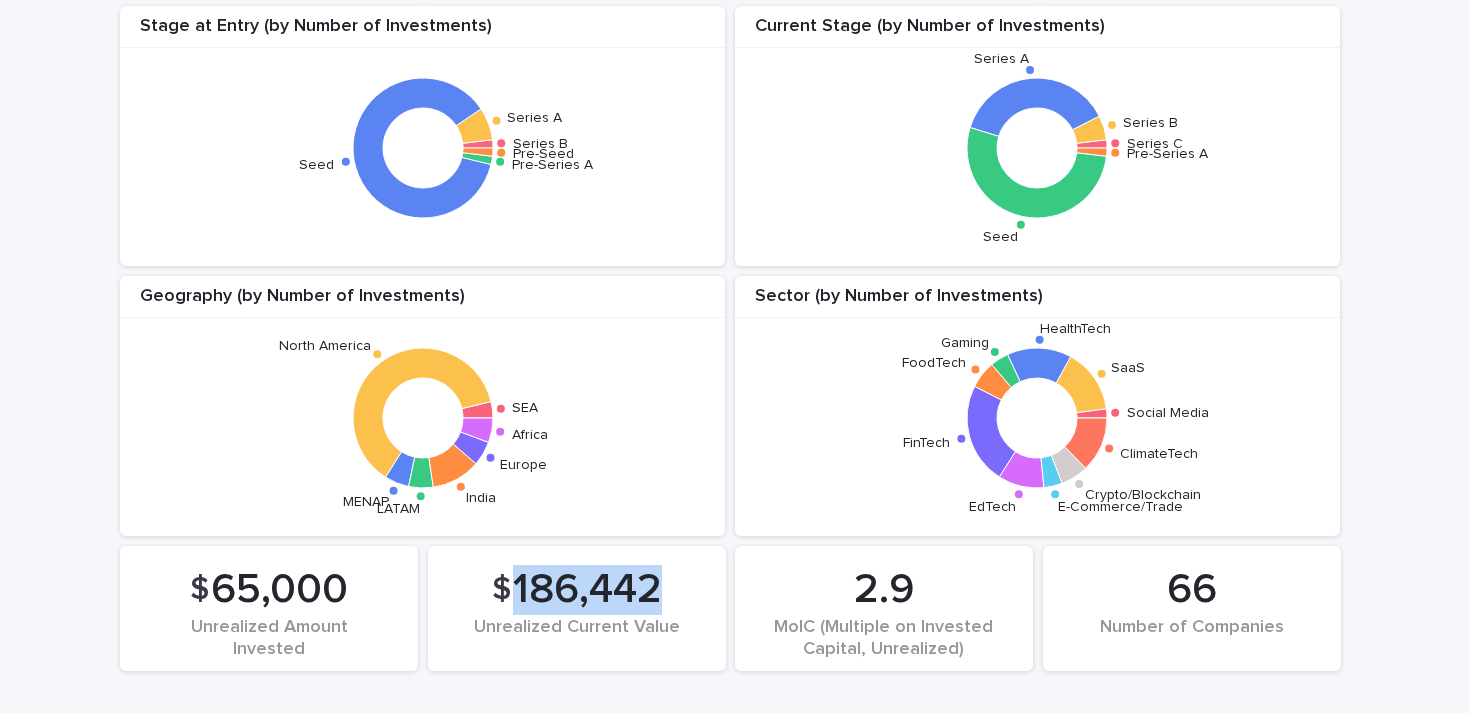 click on "186,442" at bounding box center [587, 590] 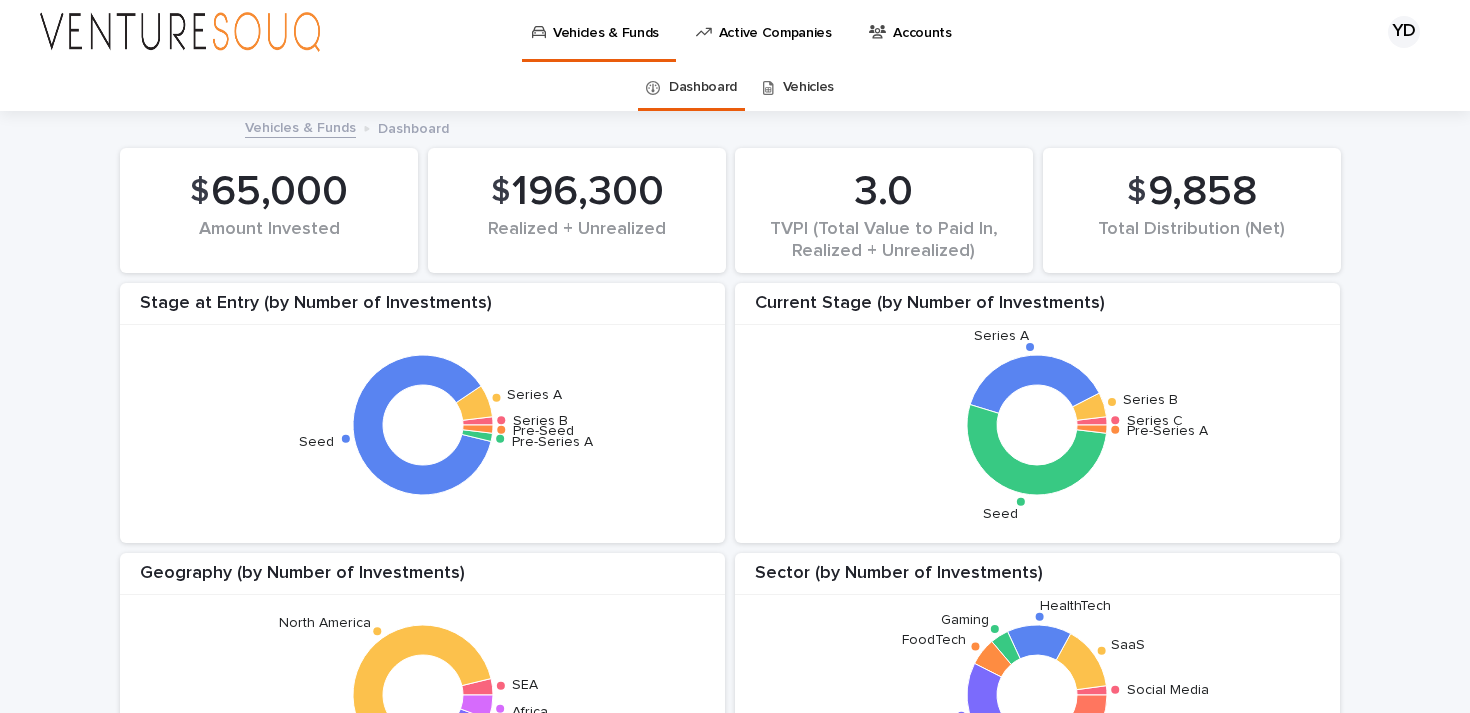click on "Accounts" at bounding box center [922, 21] 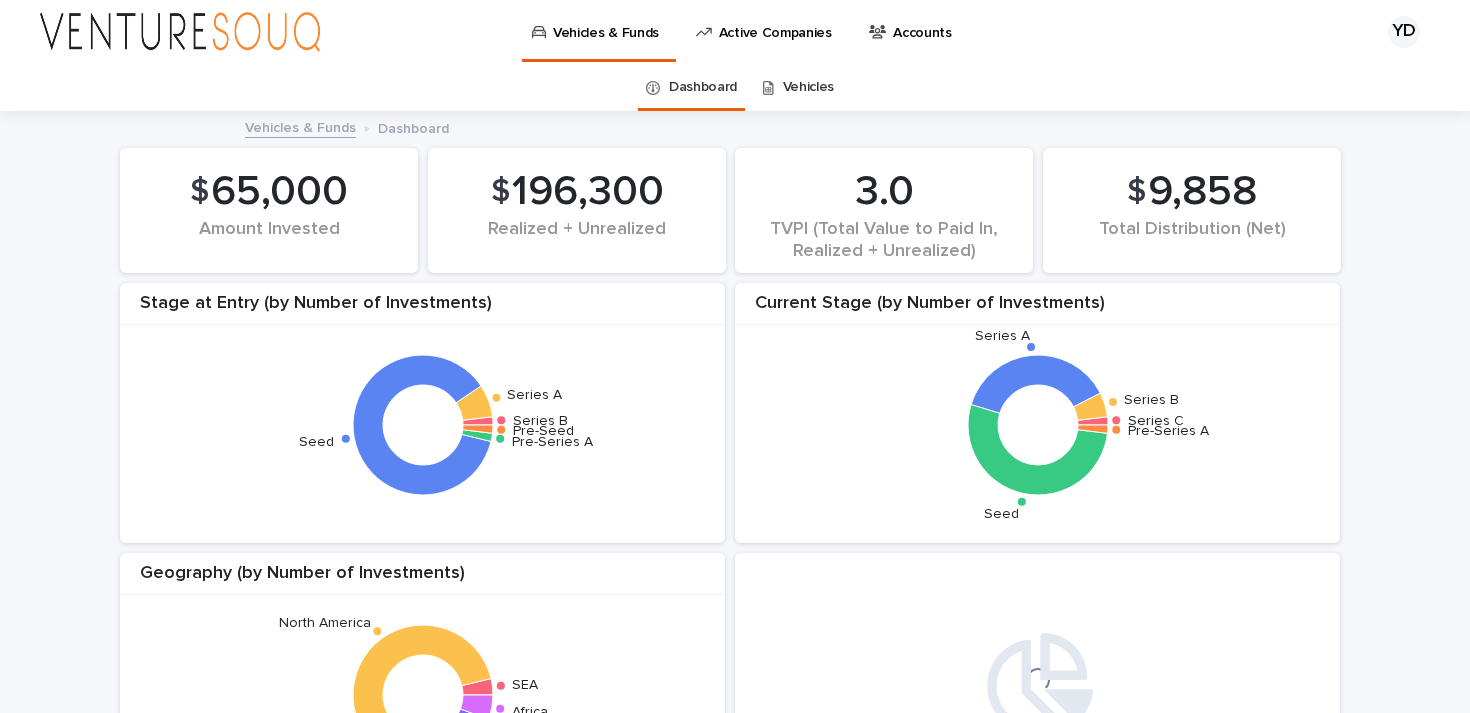 scroll, scrollTop: 0, scrollLeft: 0, axis: both 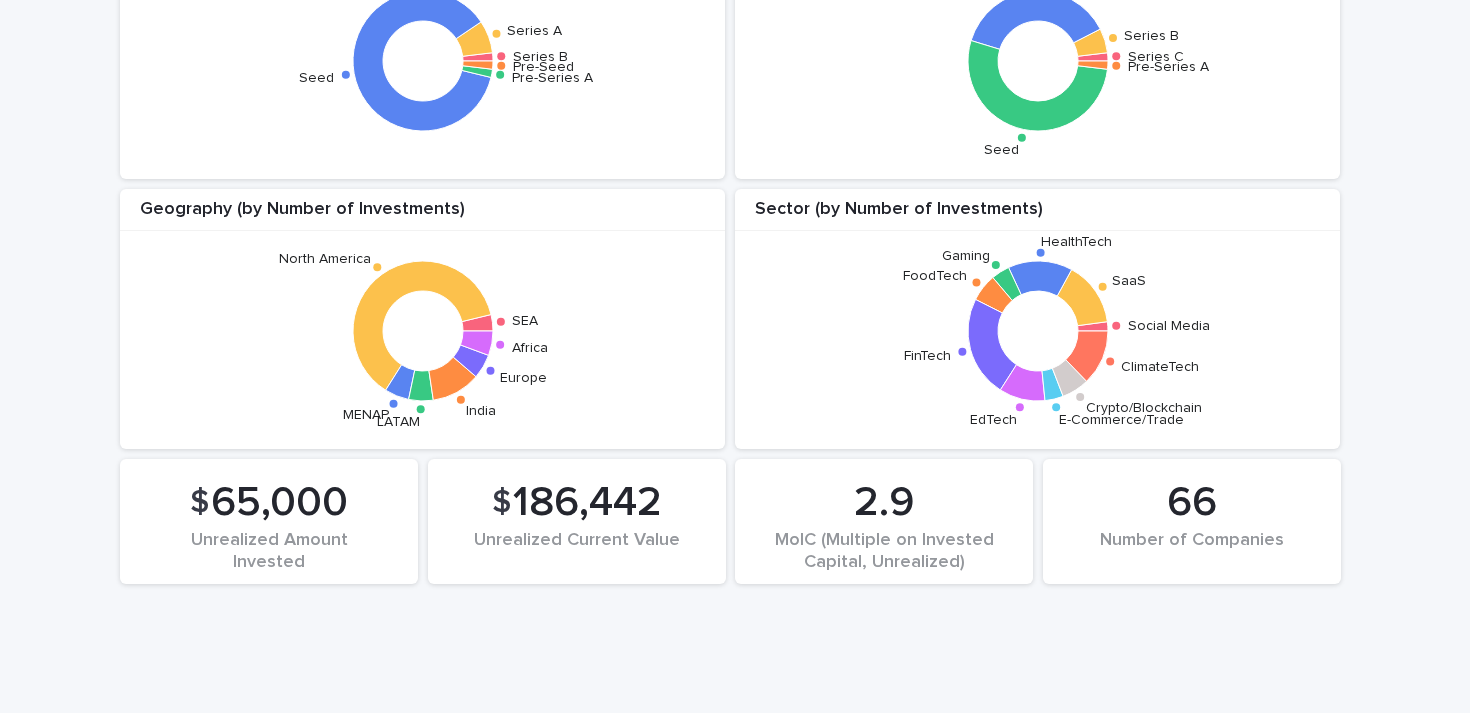 click on "186,442" at bounding box center [587, 503] 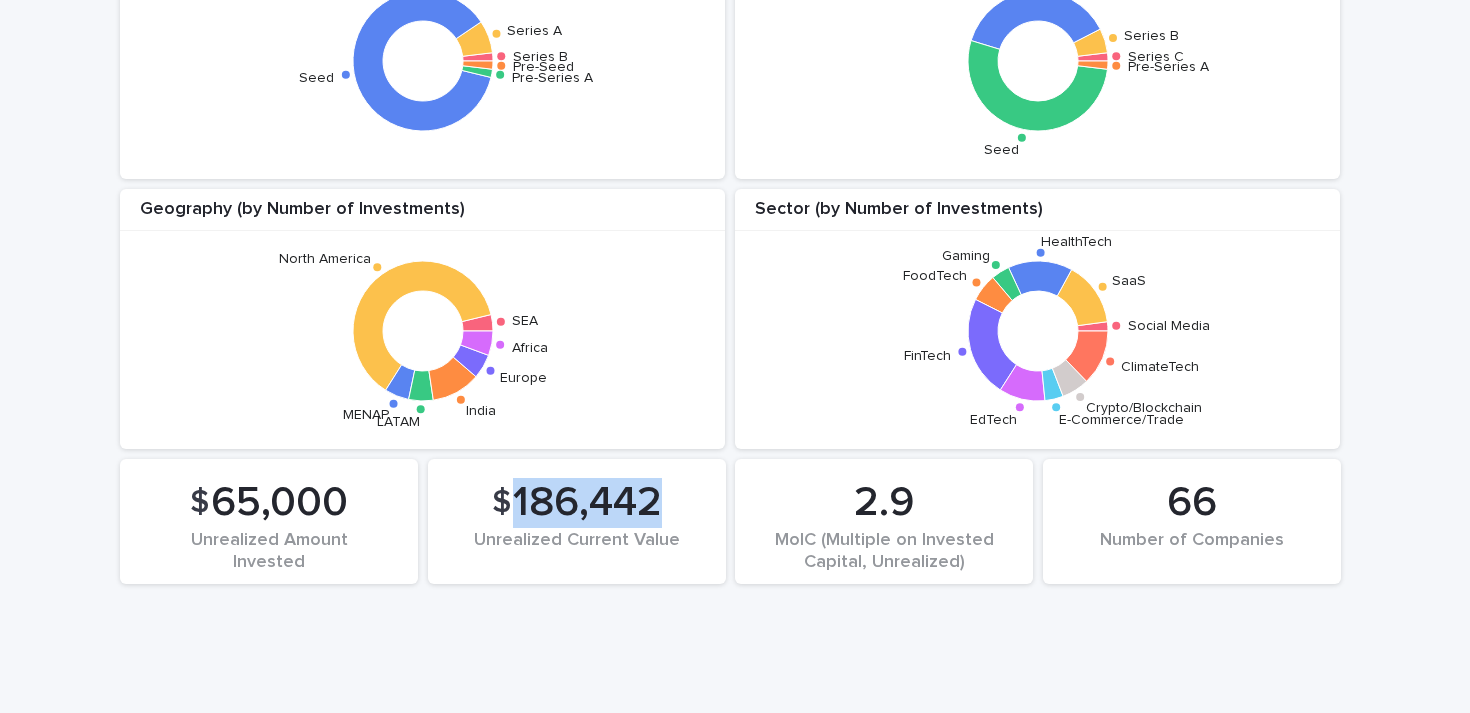 click on "186,442" at bounding box center (587, 503) 